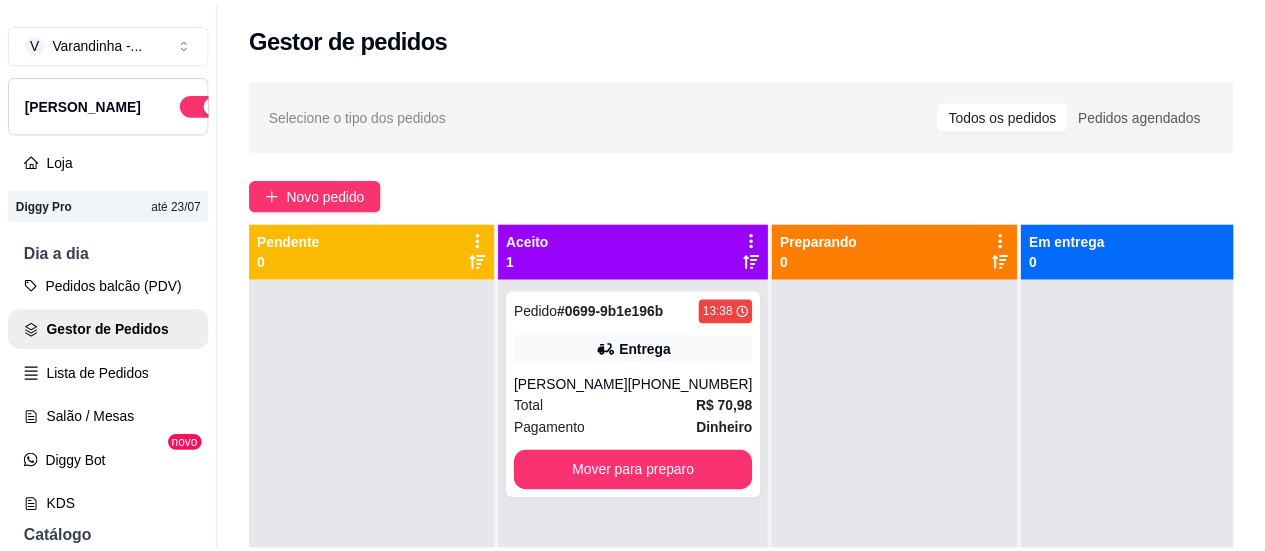 scroll, scrollTop: 0, scrollLeft: 0, axis: both 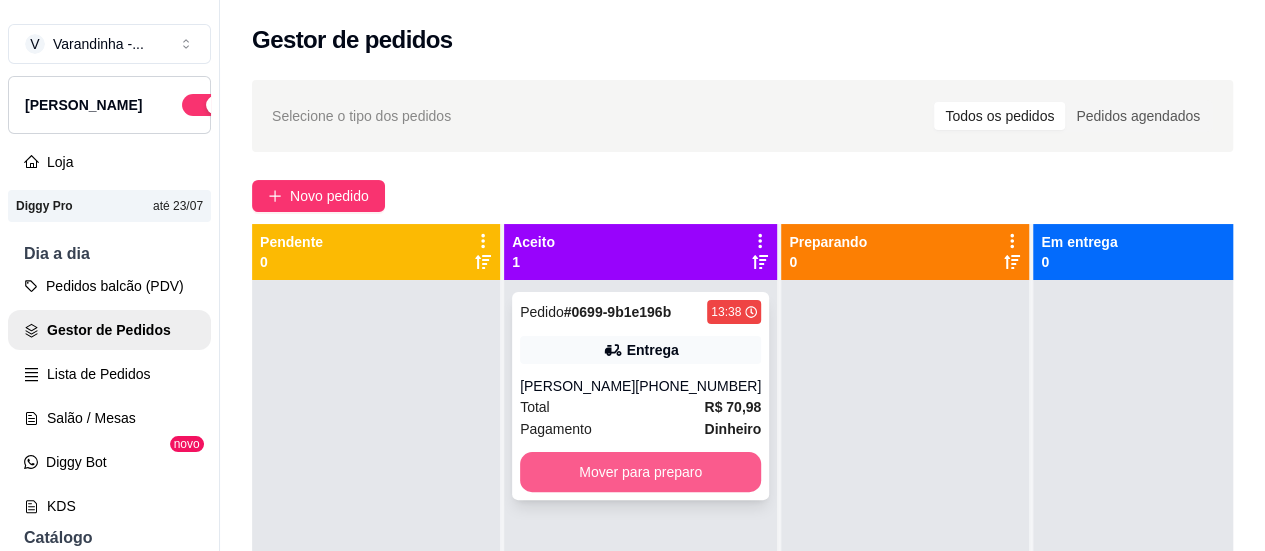 click on "Mover para preparo" at bounding box center (640, 472) 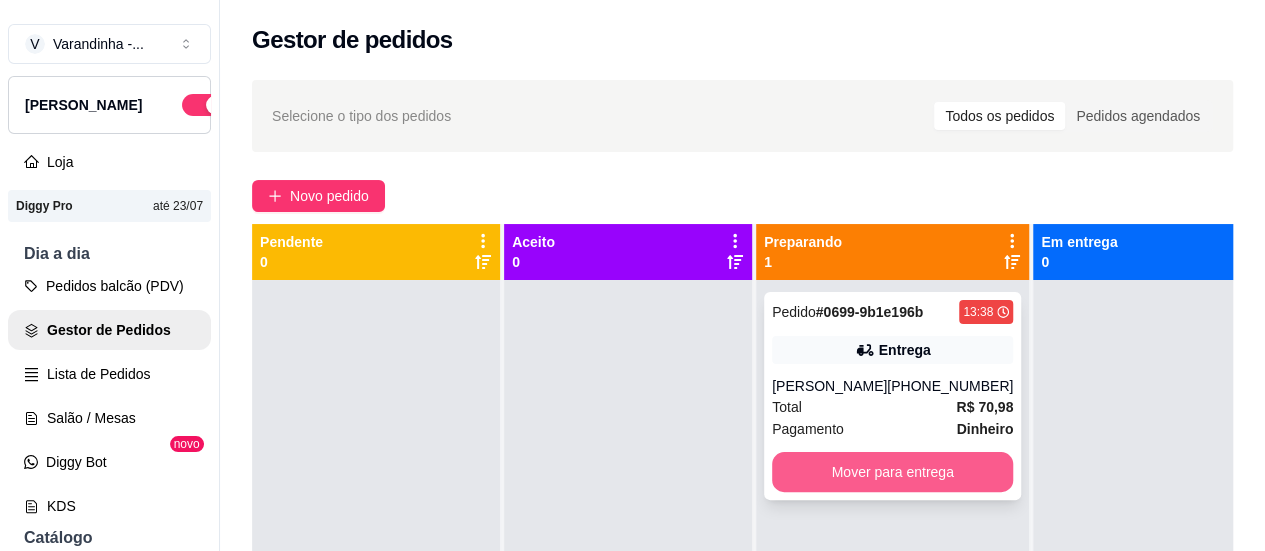 click on "Mover para entrega" at bounding box center [892, 472] 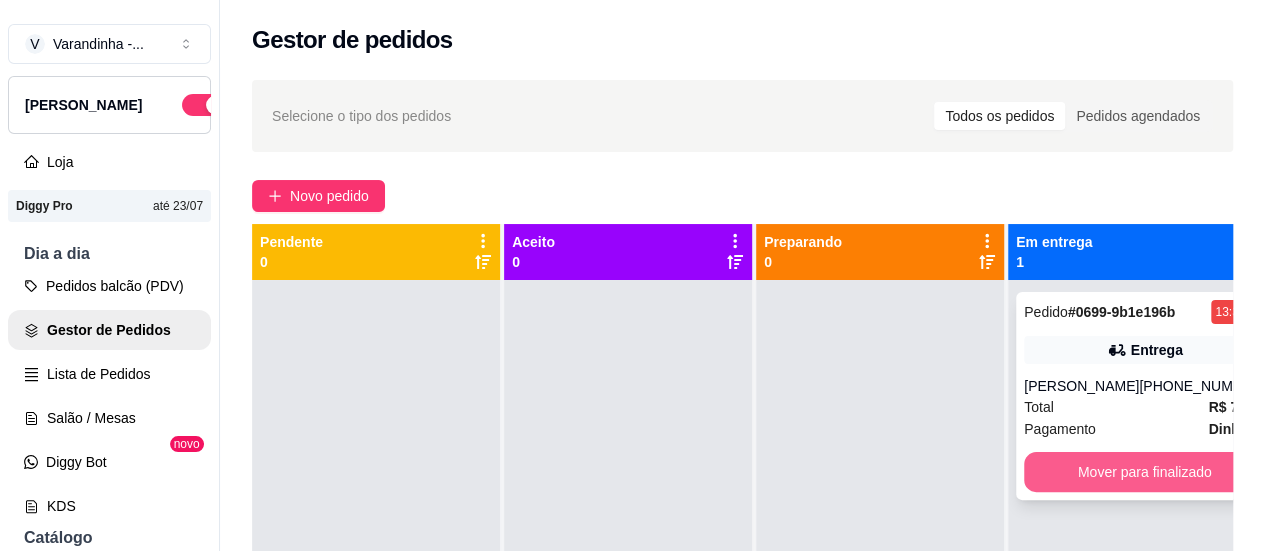 click on "Mover para finalizado" at bounding box center [1144, 472] 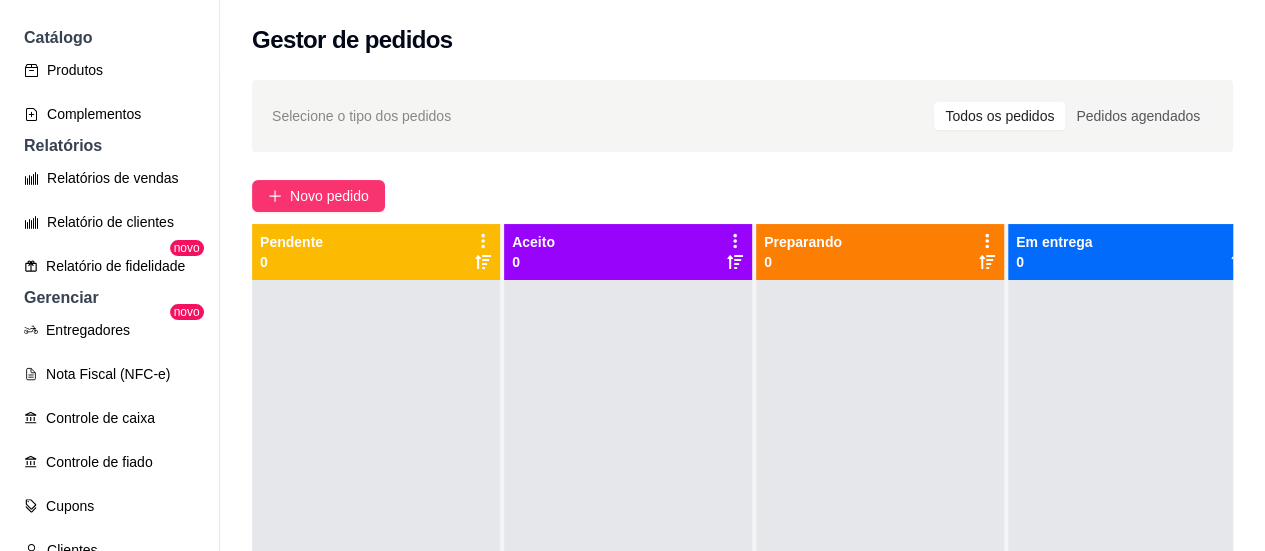 scroll, scrollTop: 400, scrollLeft: 0, axis: vertical 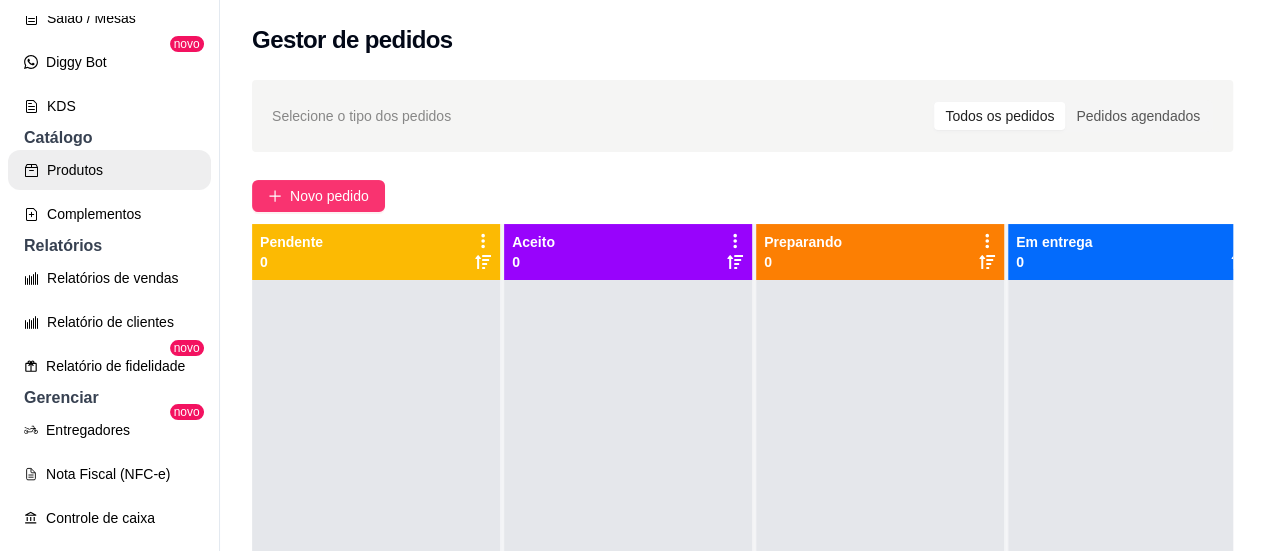 click on "Produtos" at bounding box center (109, 170) 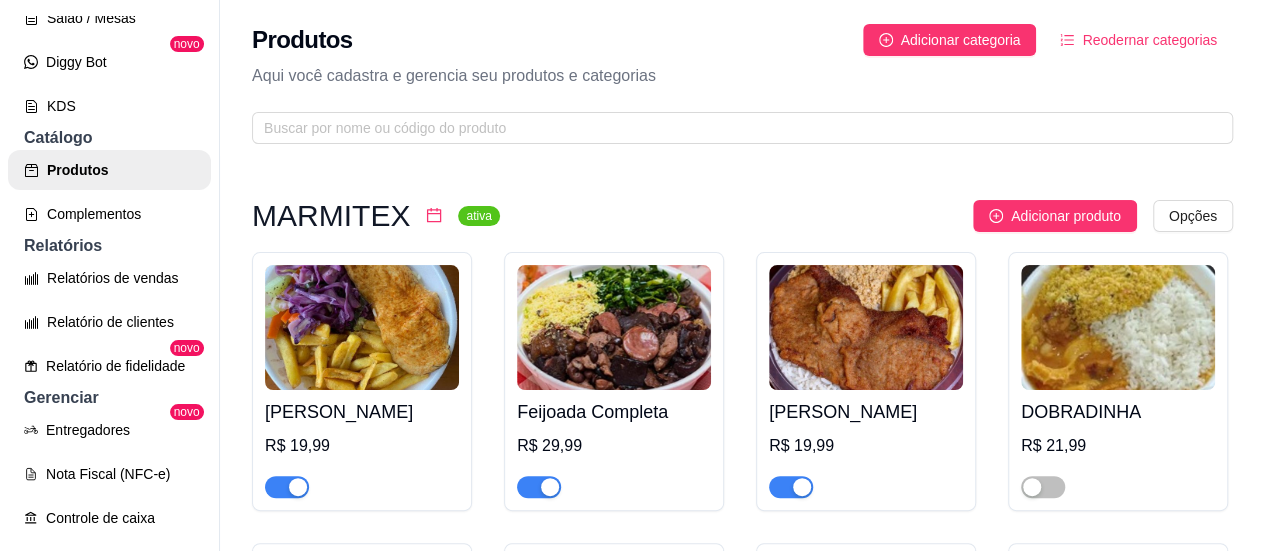scroll, scrollTop: 100, scrollLeft: 0, axis: vertical 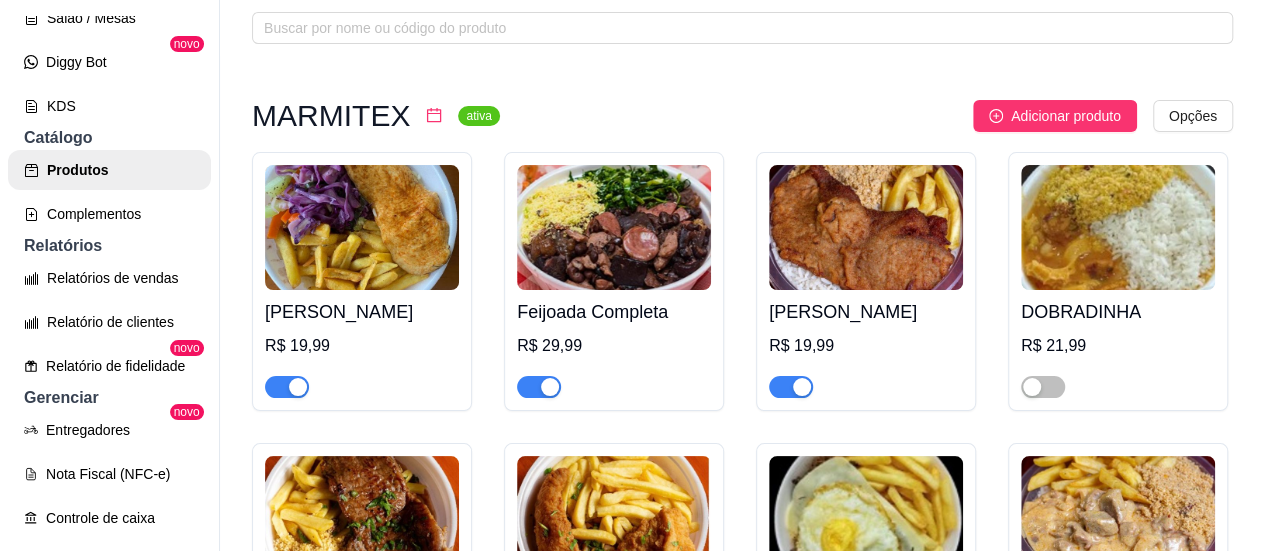 click at bounding box center (298, 387) 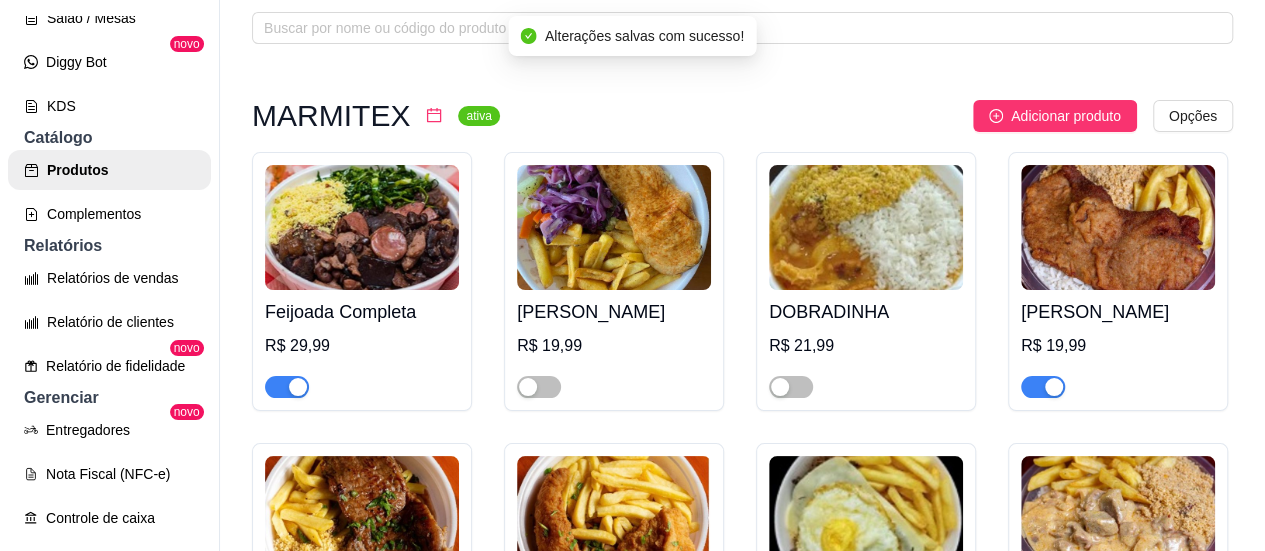 click at bounding box center (298, 387) 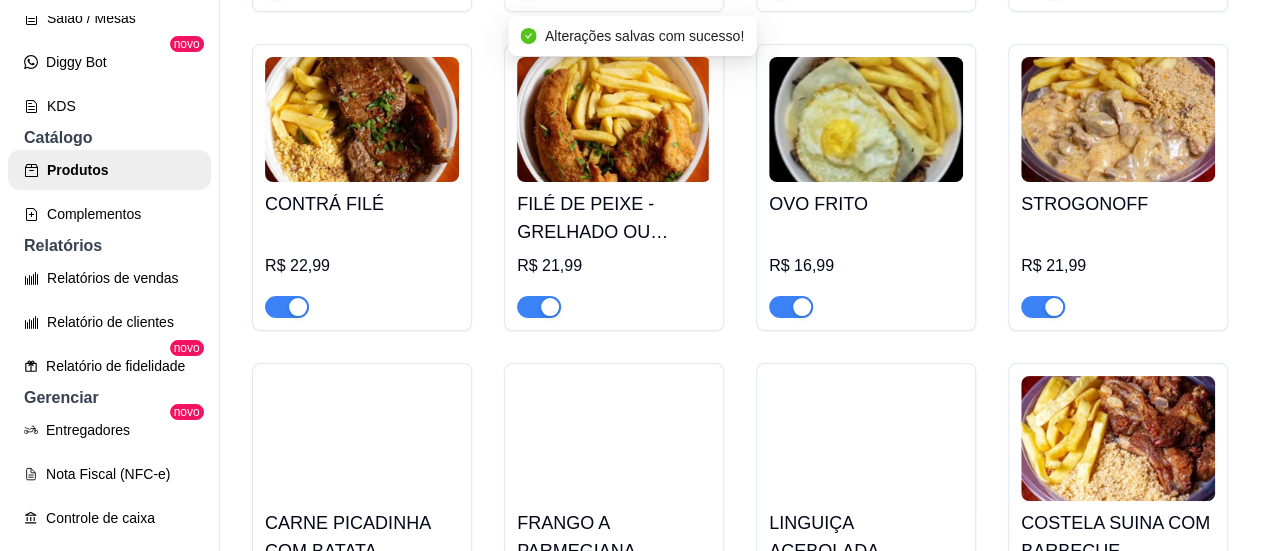 scroll, scrollTop: 500, scrollLeft: 0, axis: vertical 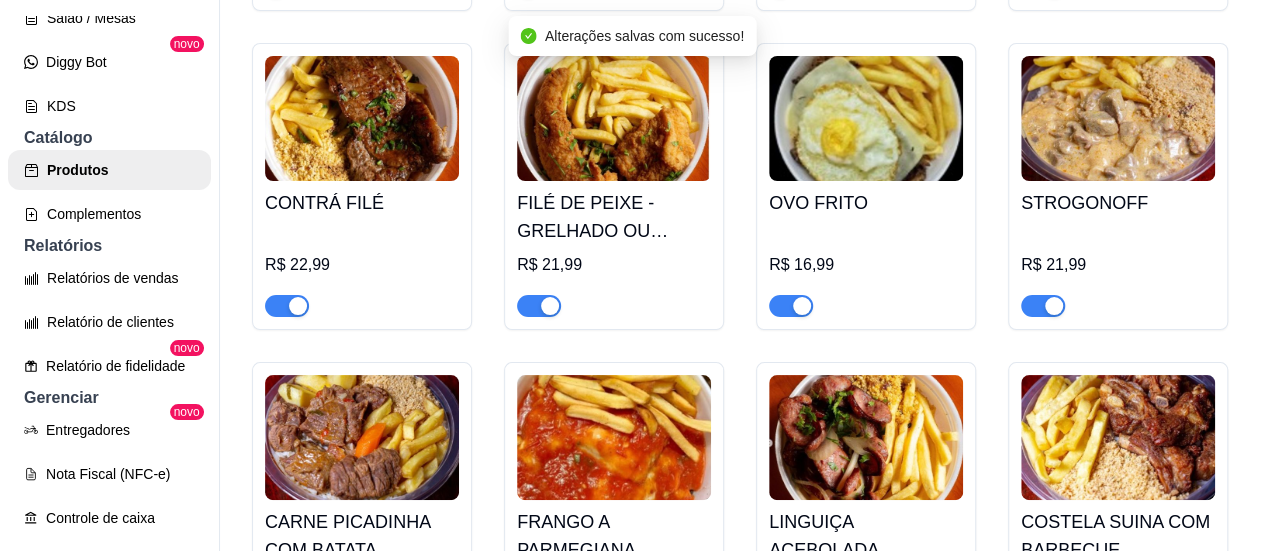 click on "FRANGO Á MILANESA   R$ 19,99" at bounding box center [1118, -119] 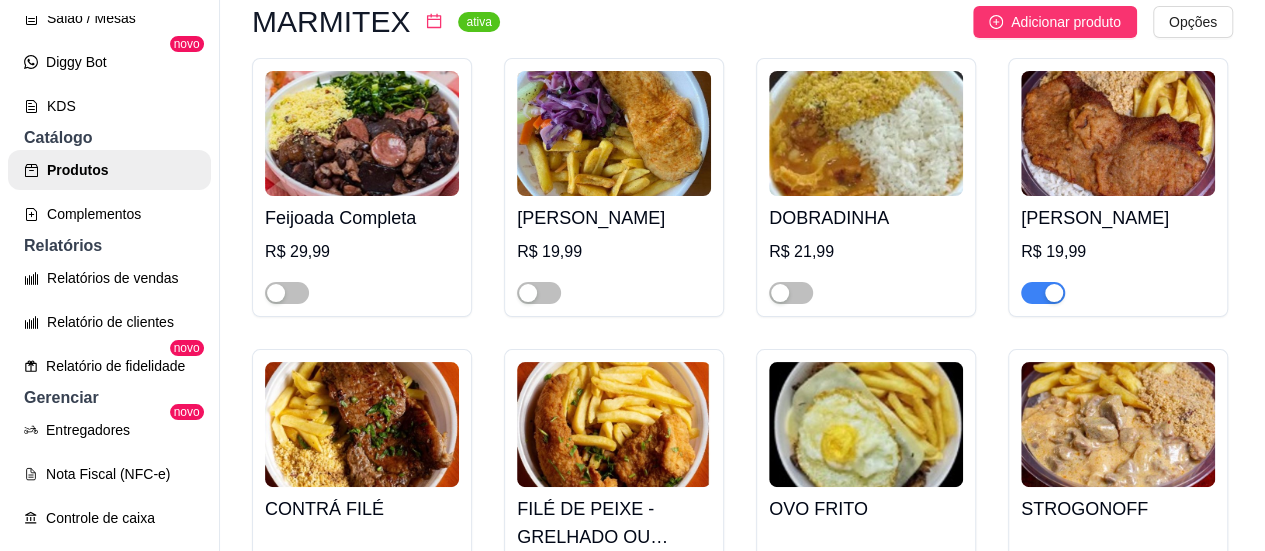 scroll, scrollTop: 0, scrollLeft: 0, axis: both 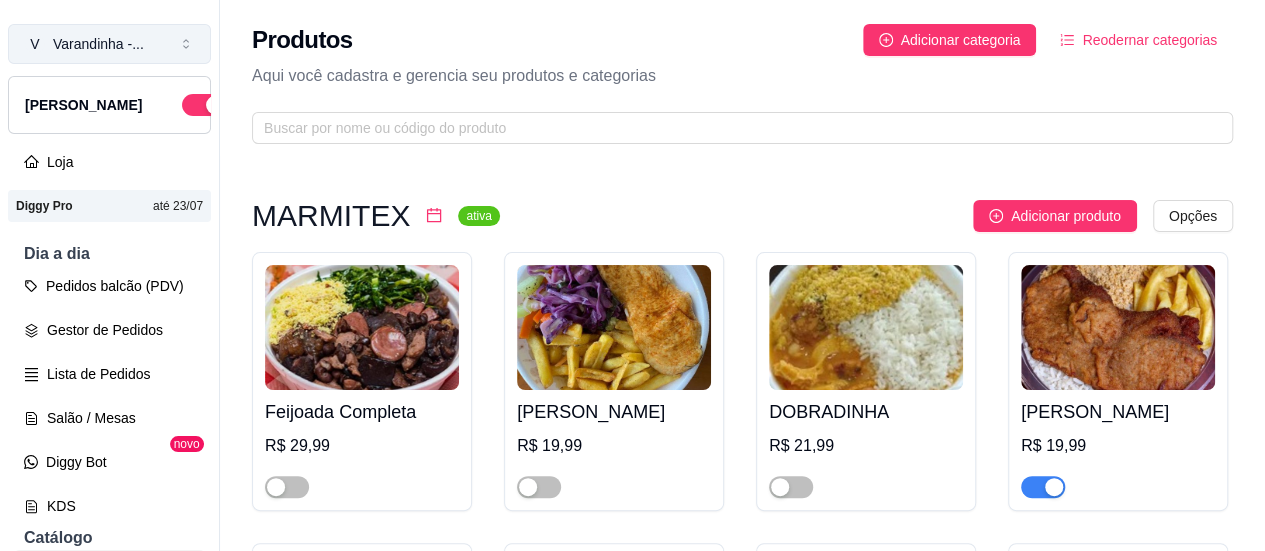 click on "Varandinha -  ..." at bounding box center (98, 44) 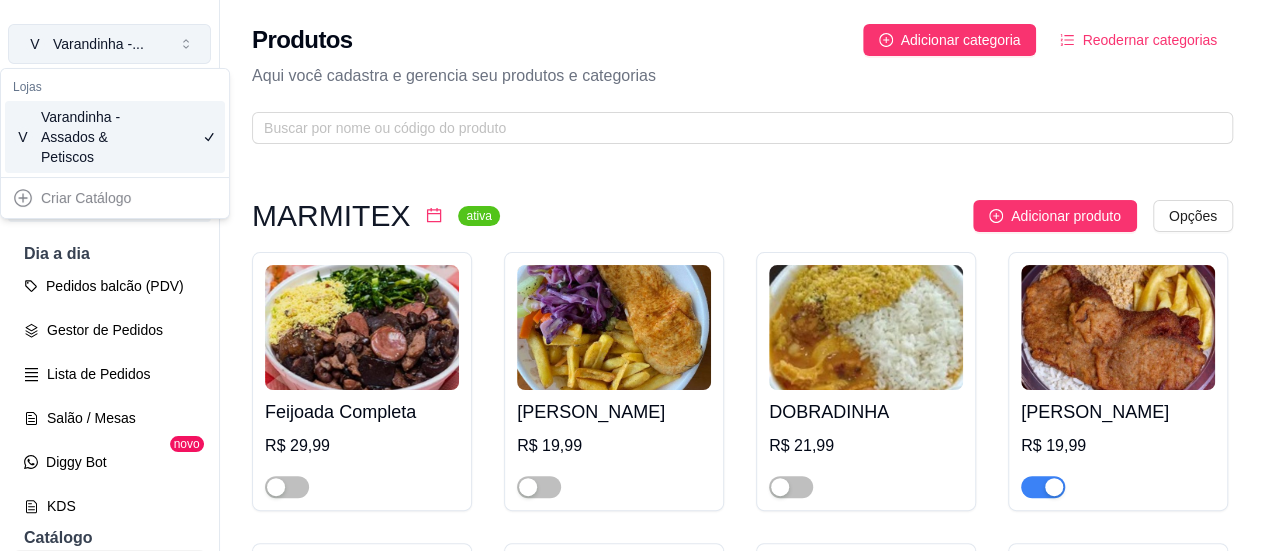 click on "Varandinha -  ..." at bounding box center (98, 44) 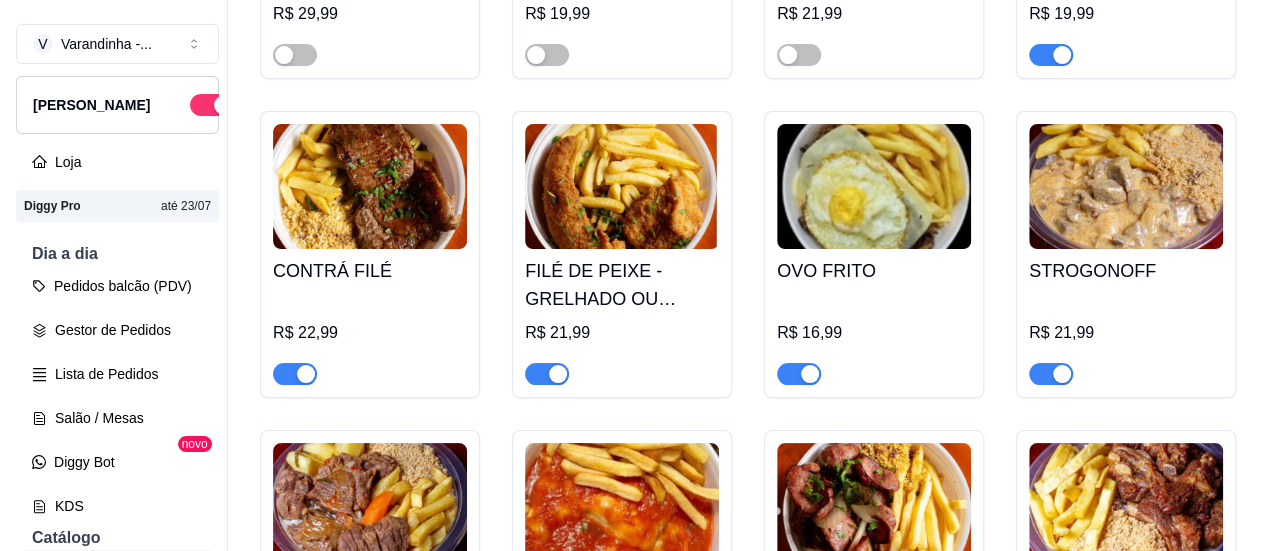 scroll, scrollTop: 600, scrollLeft: 0, axis: vertical 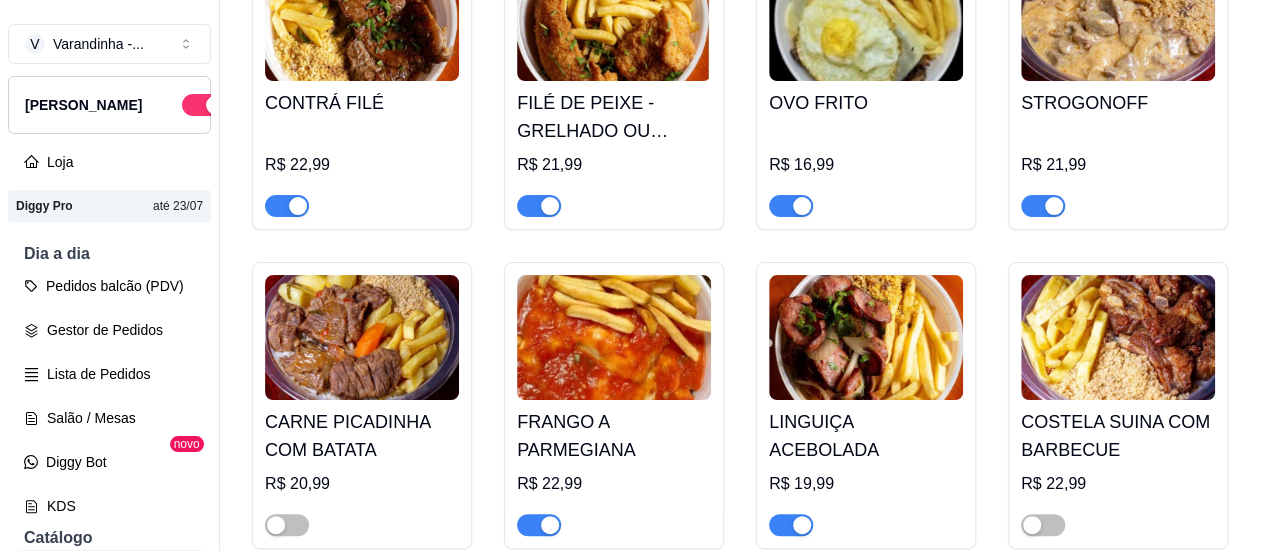 click at bounding box center [1043, -114] 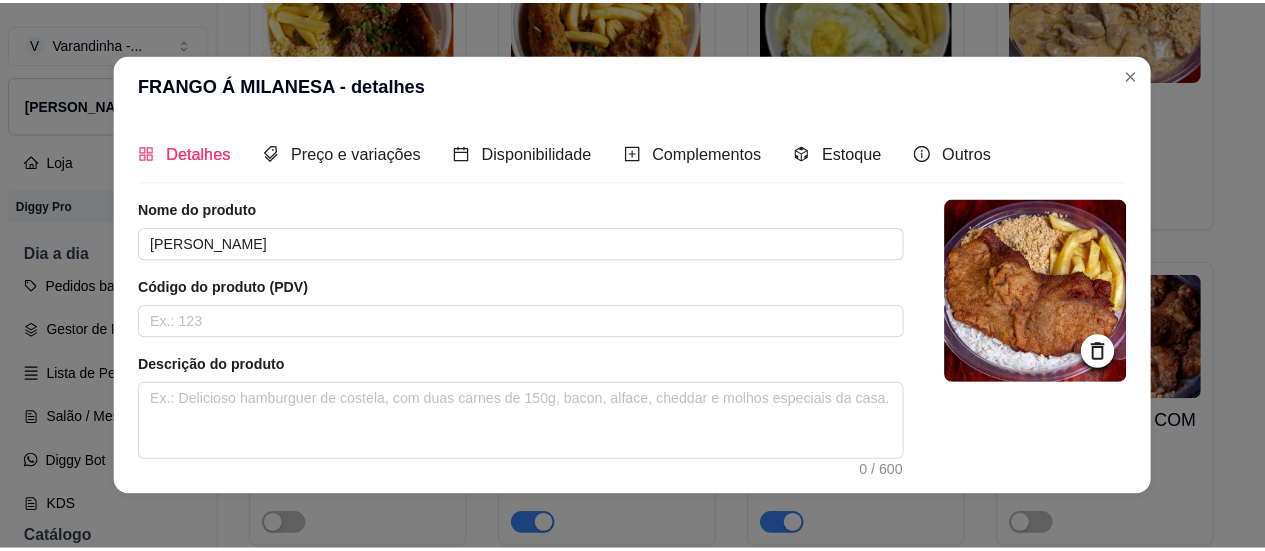 scroll, scrollTop: 308, scrollLeft: 0, axis: vertical 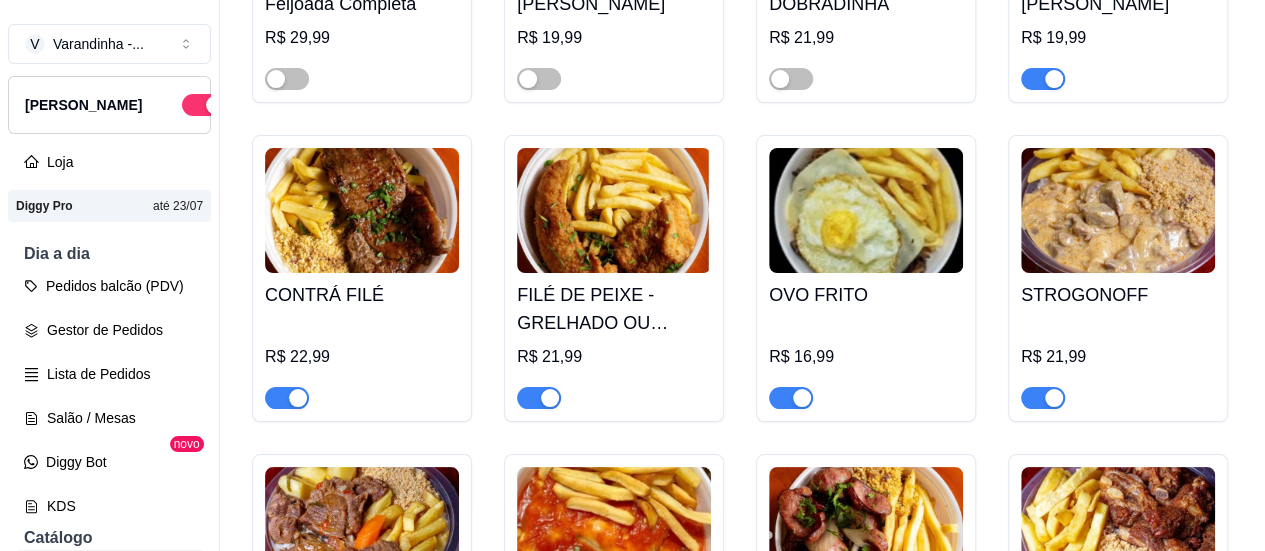 click at bounding box center (1043, 79) 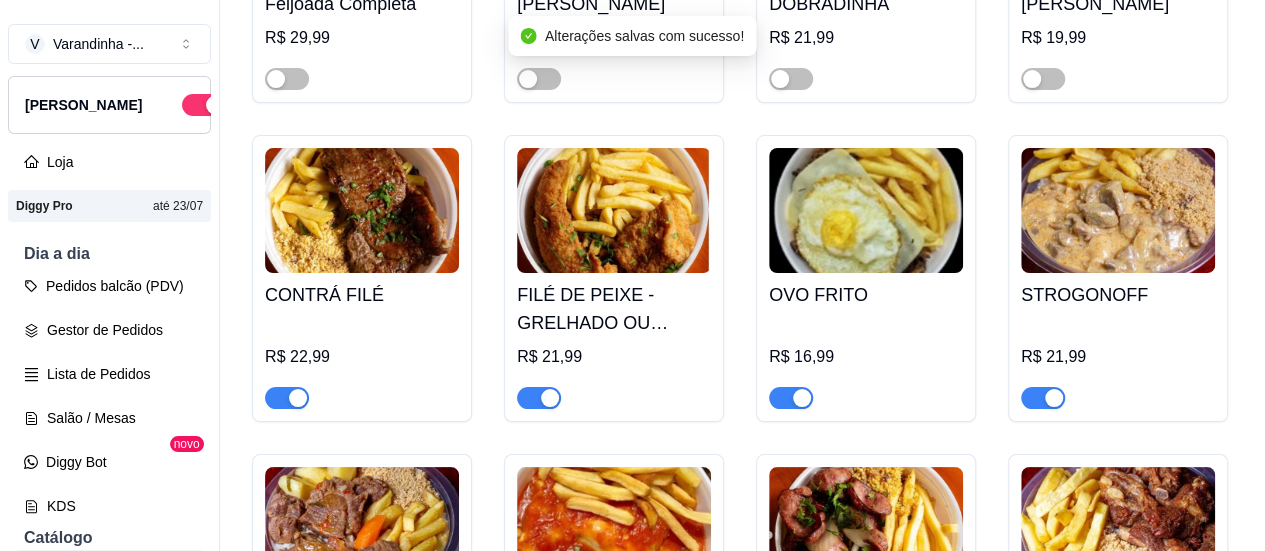 drag, startPoint x: 540, startPoint y: 401, endPoint x: 558, endPoint y: 405, distance: 18.439089 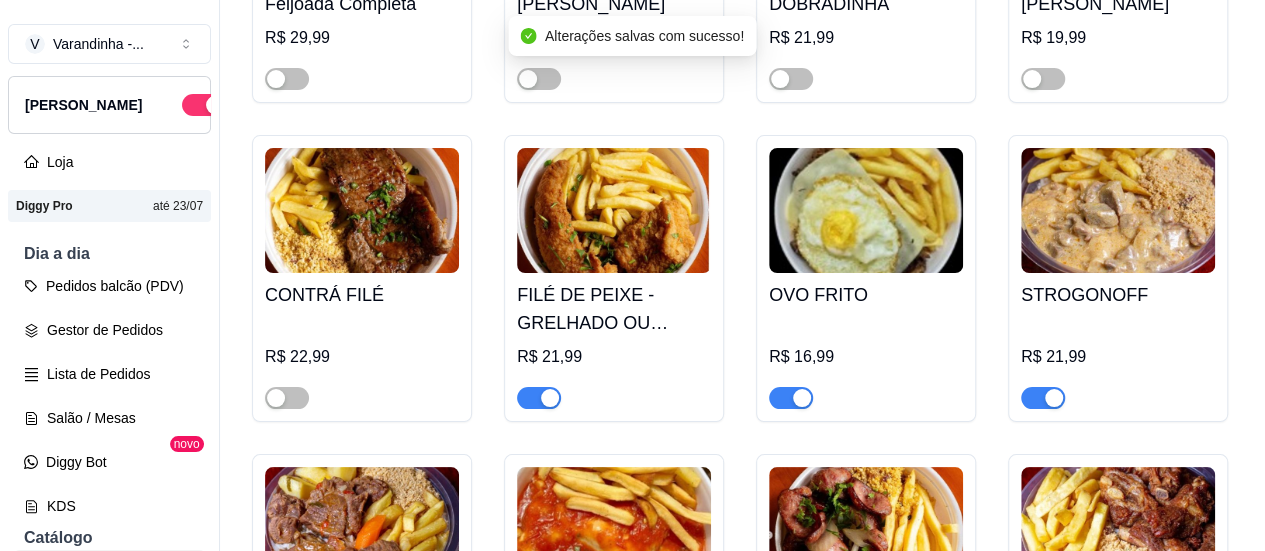 click at bounding box center [550, 398] 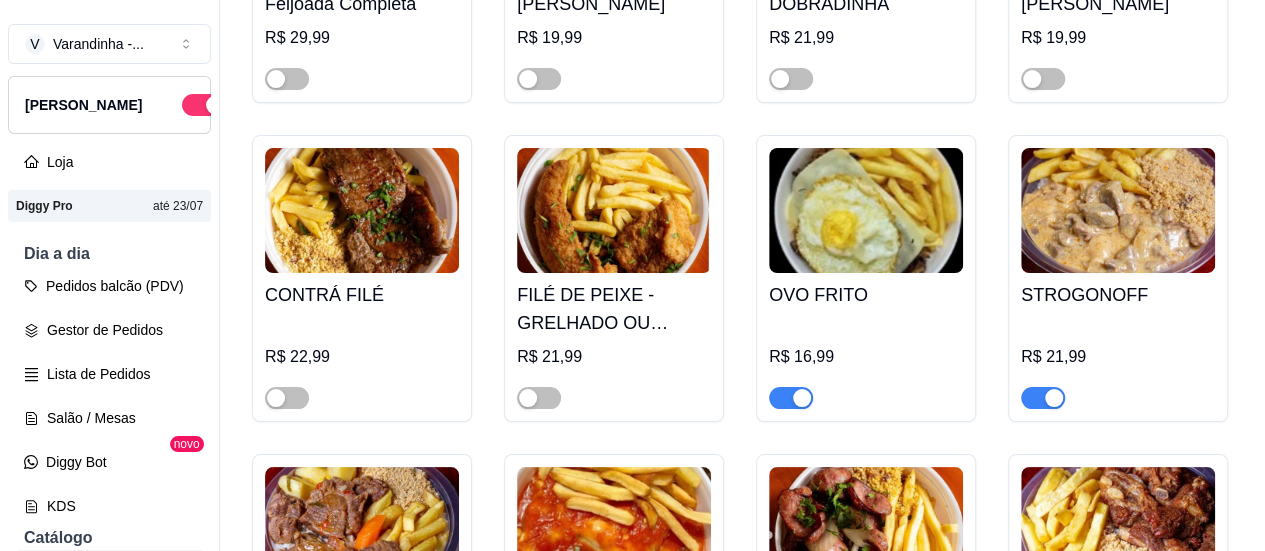 scroll, scrollTop: 708, scrollLeft: 0, axis: vertical 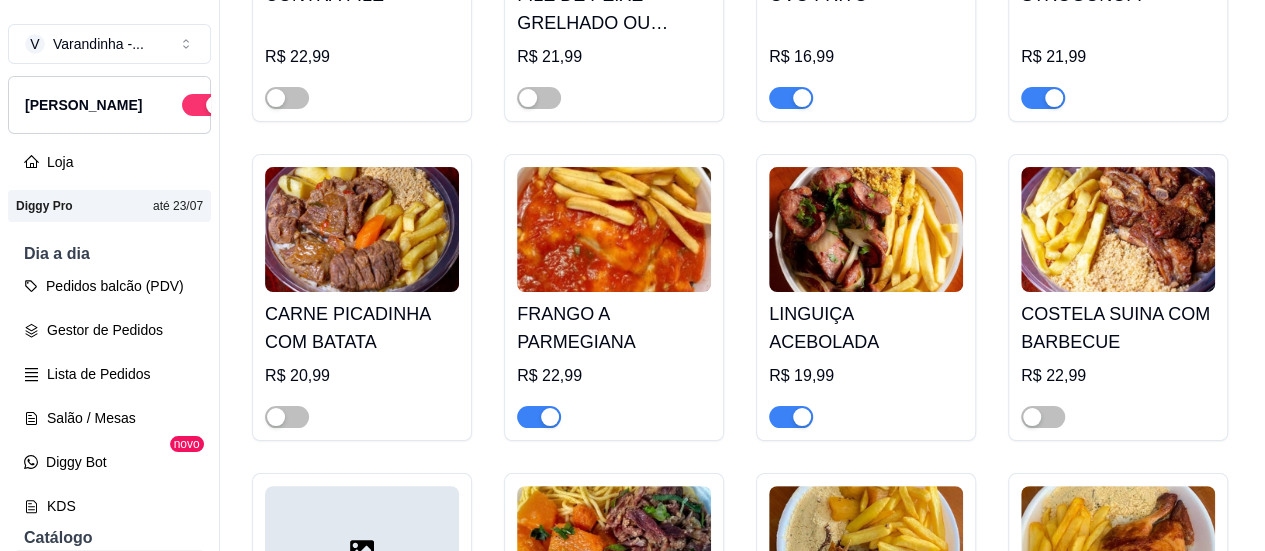 click at bounding box center [791, 98] 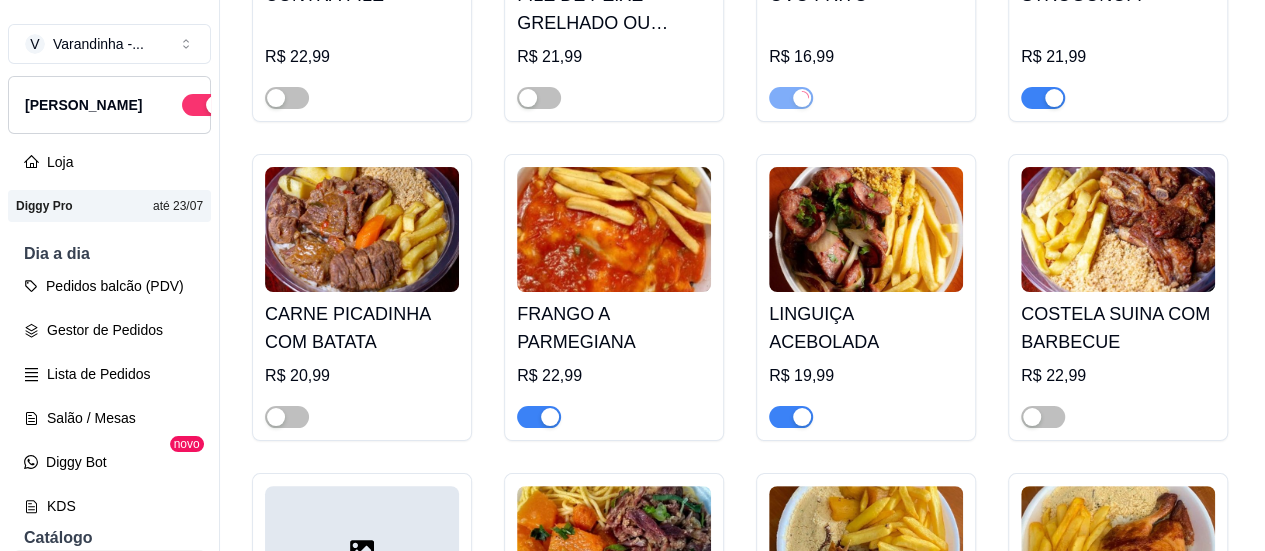 click at bounding box center [1043, 98] 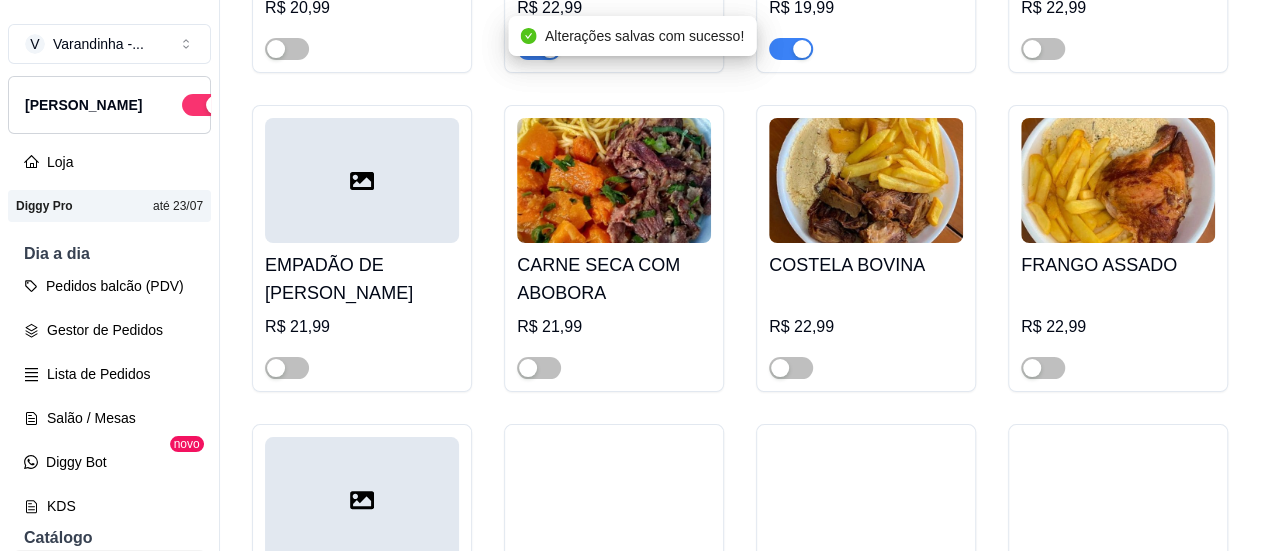 scroll, scrollTop: 1208, scrollLeft: 0, axis: vertical 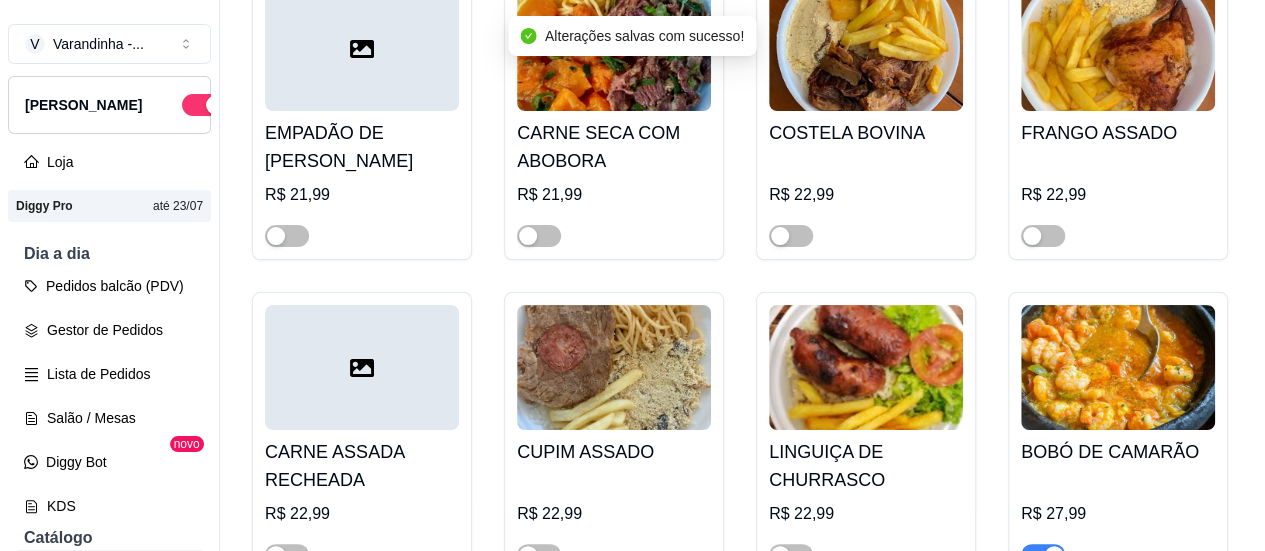 click at bounding box center [539, -83] 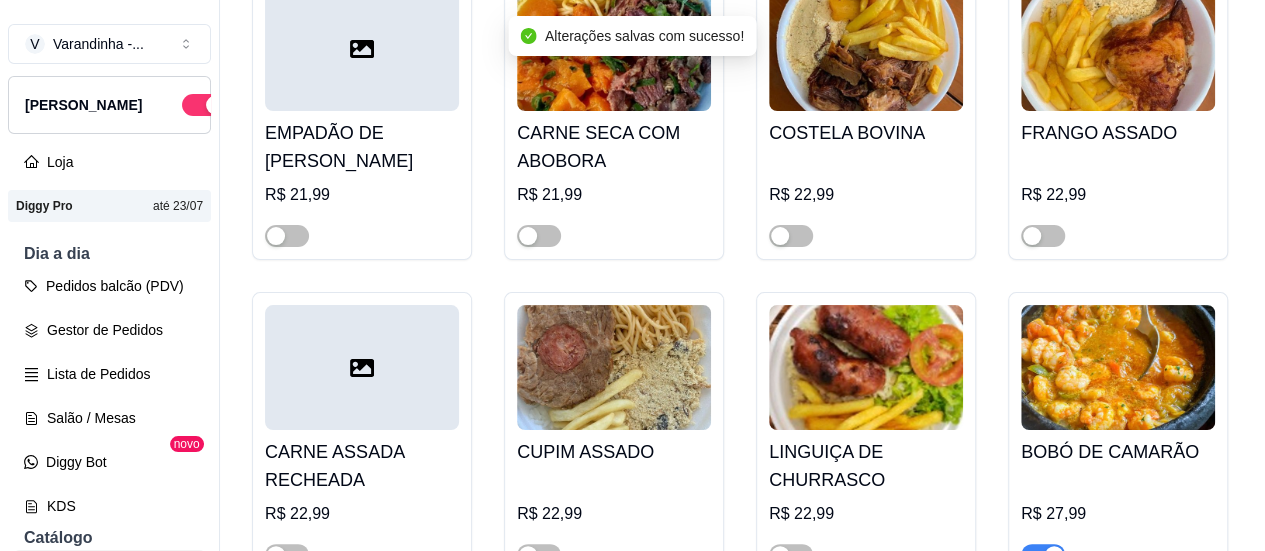 click at bounding box center [791, -83] 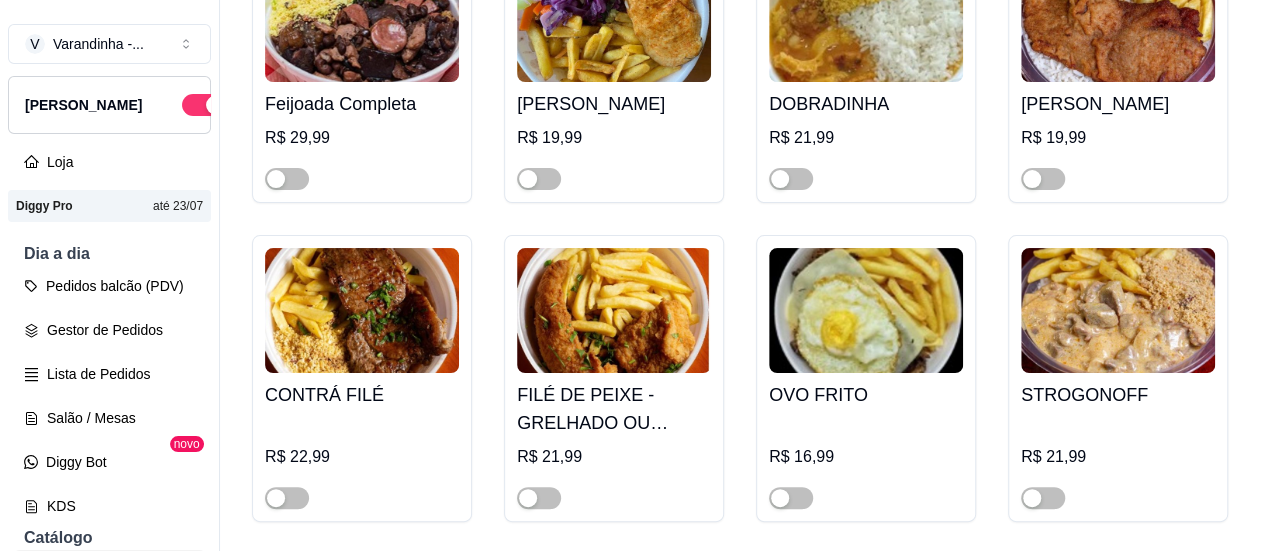 scroll, scrollTop: 0, scrollLeft: 0, axis: both 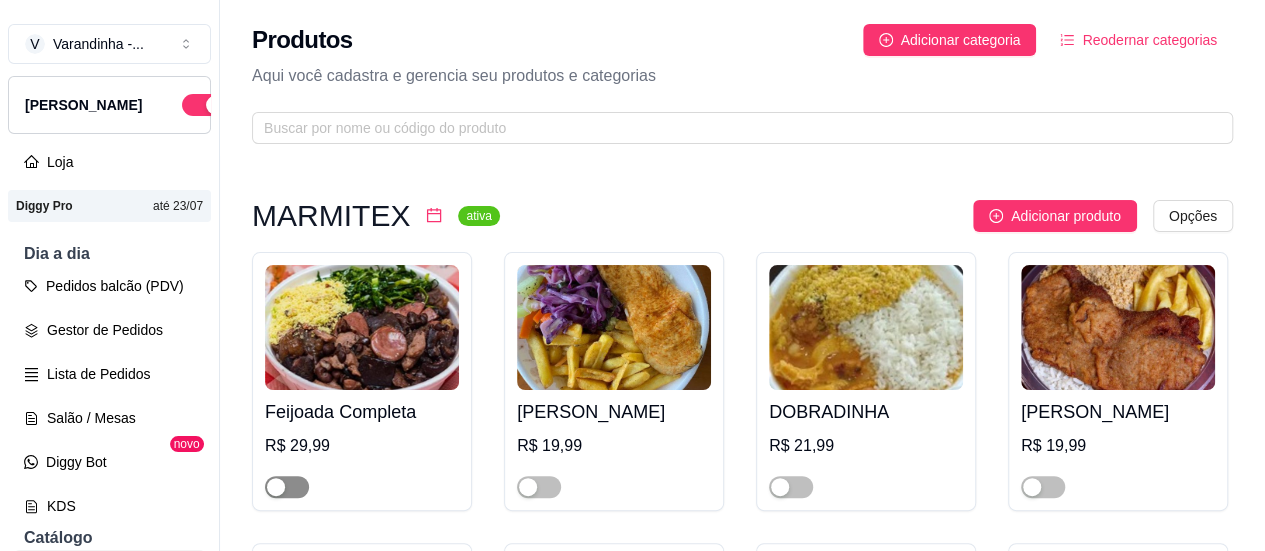 click at bounding box center (276, 487) 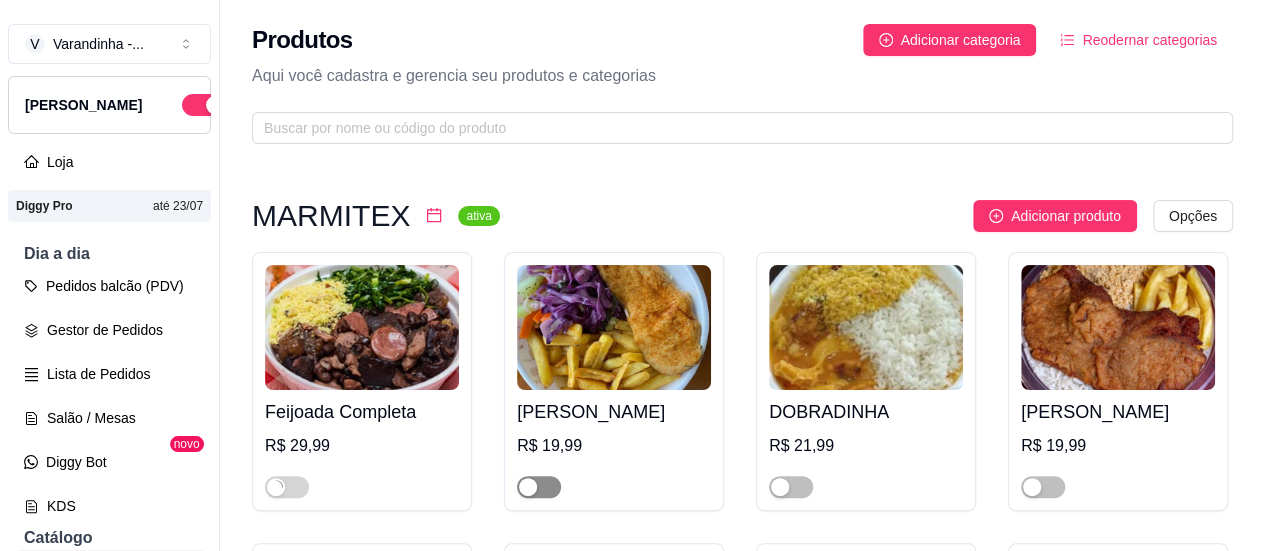 click at bounding box center [539, 487] 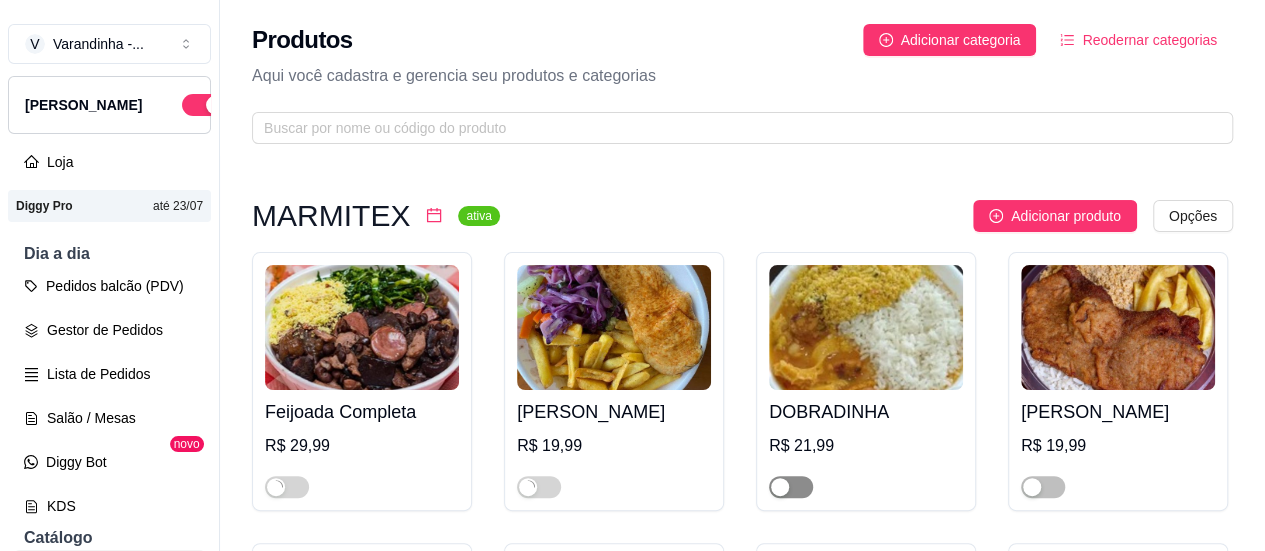 click at bounding box center (780, 487) 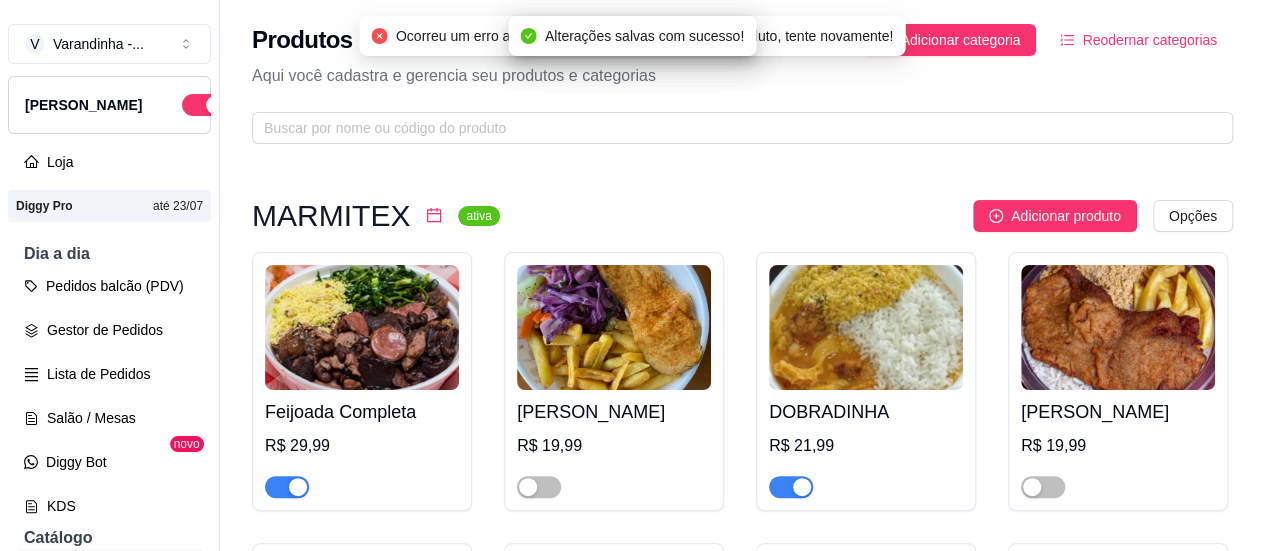 scroll, scrollTop: 200, scrollLeft: 0, axis: vertical 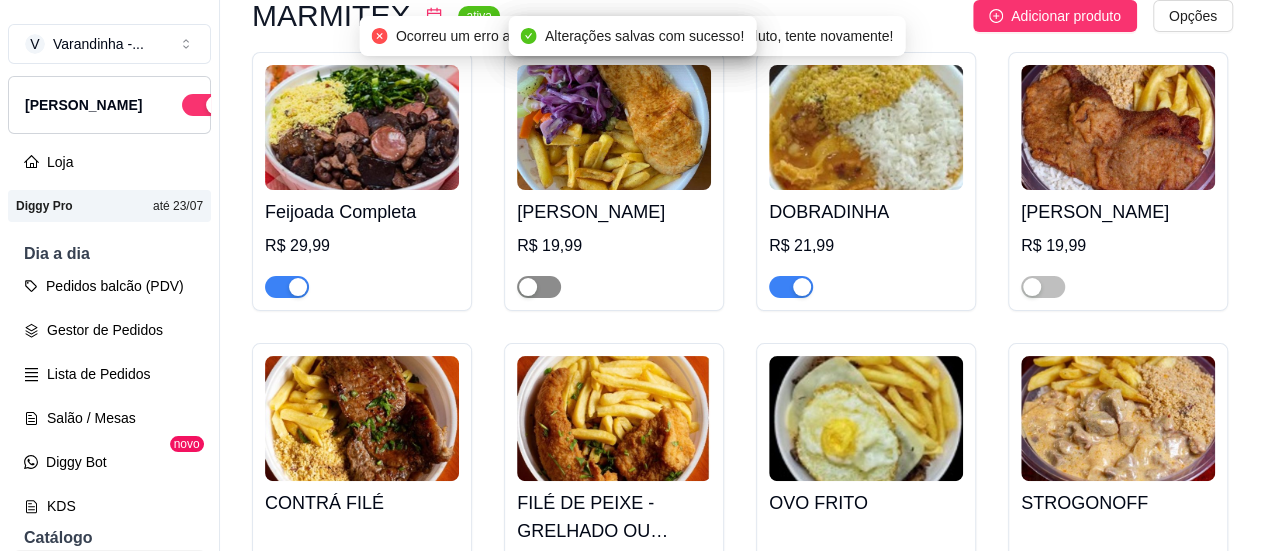 click at bounding box center [539, 287] 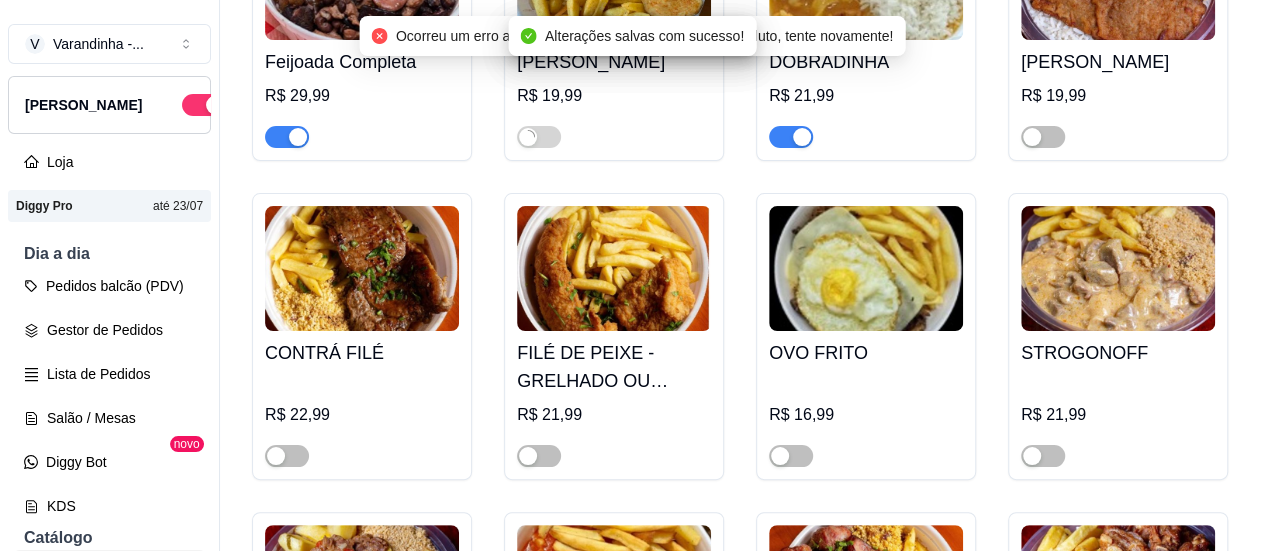 scroll, scrollTop: 500, scrollLeft: 0, axis: vertical 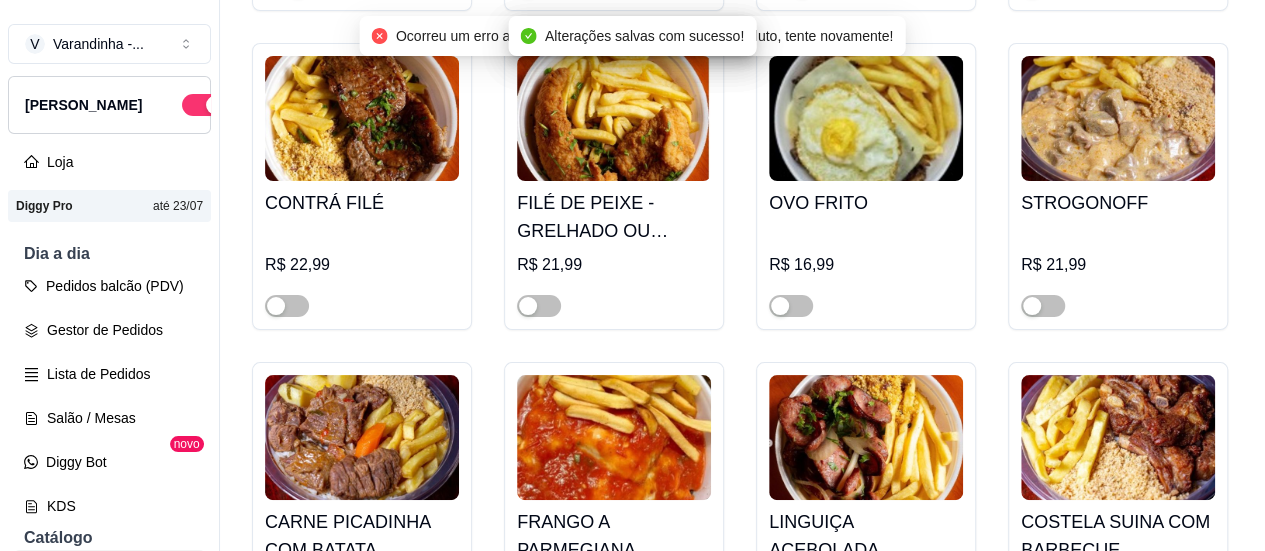 click at bounding box center (1043, -13) 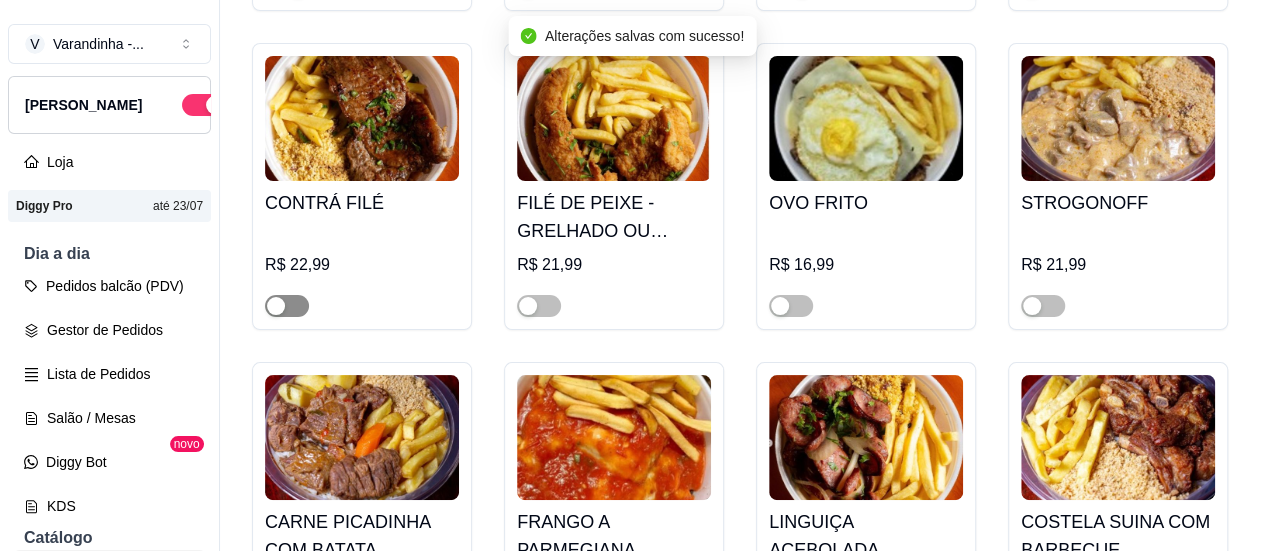 click at bounding box center [287, 306] 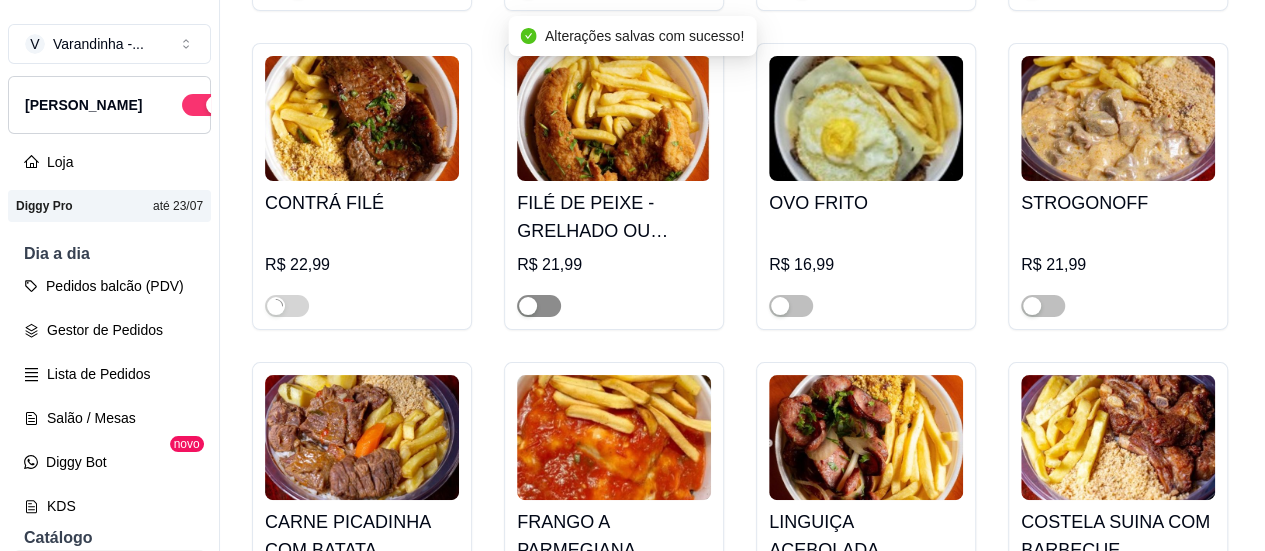 click at bounding box center (539, 306) 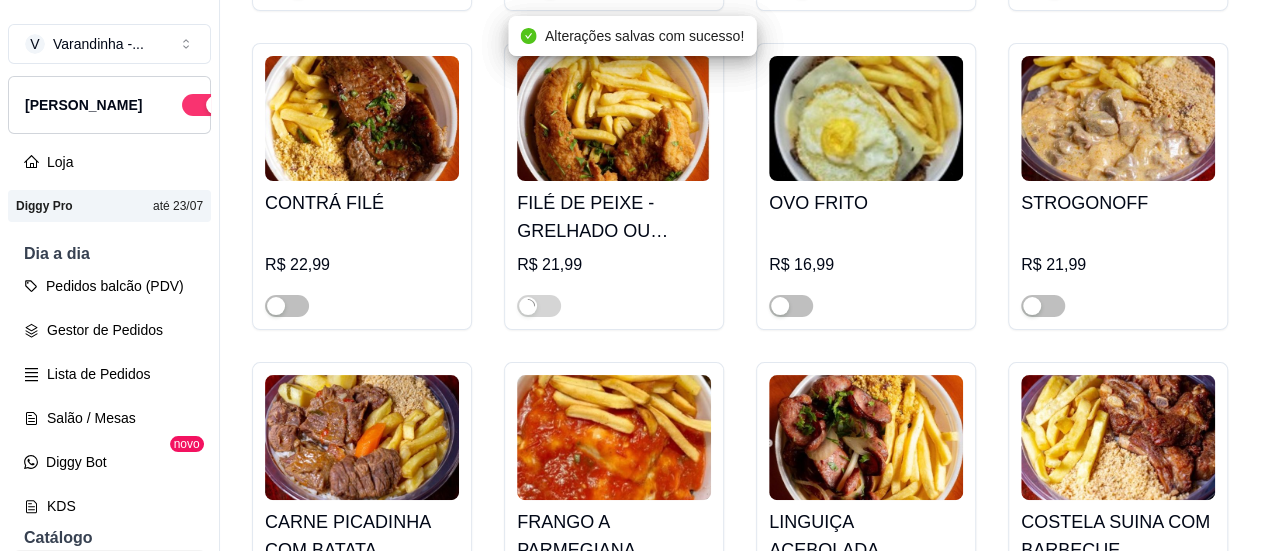 scroll, scrollTop: 700, scrollLeft: 0, axis: vertical 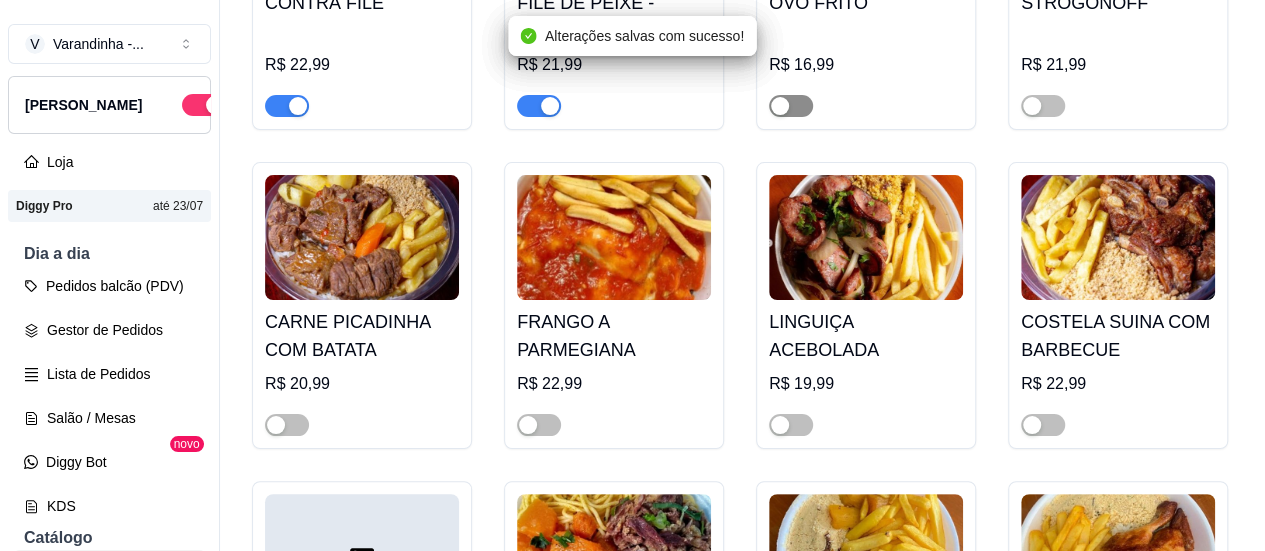 click at bounding box center [780, 106] 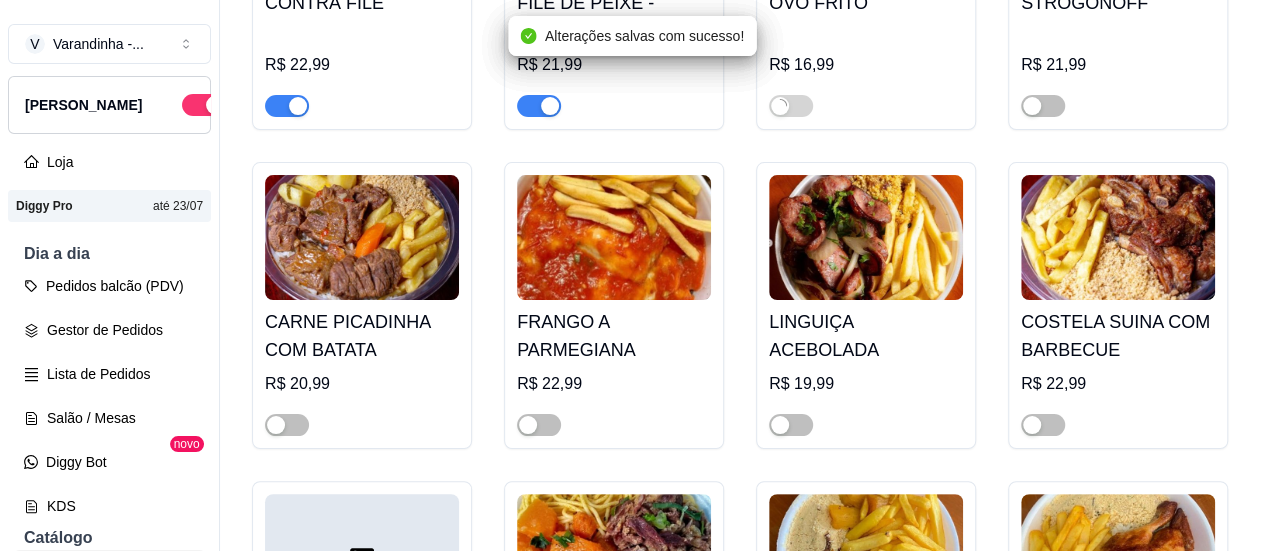drag, startPoint x: 532, startPoint y: 428, endPoint x: 698, endPoint y: 421, distance: 166.14752 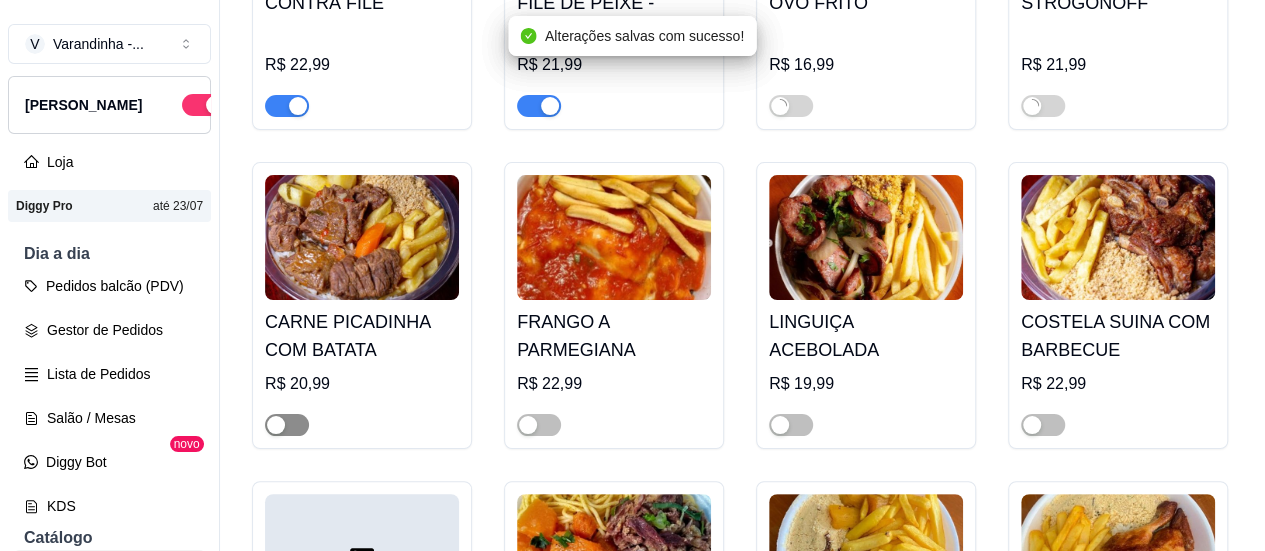 click at bounding box center [287, 425] 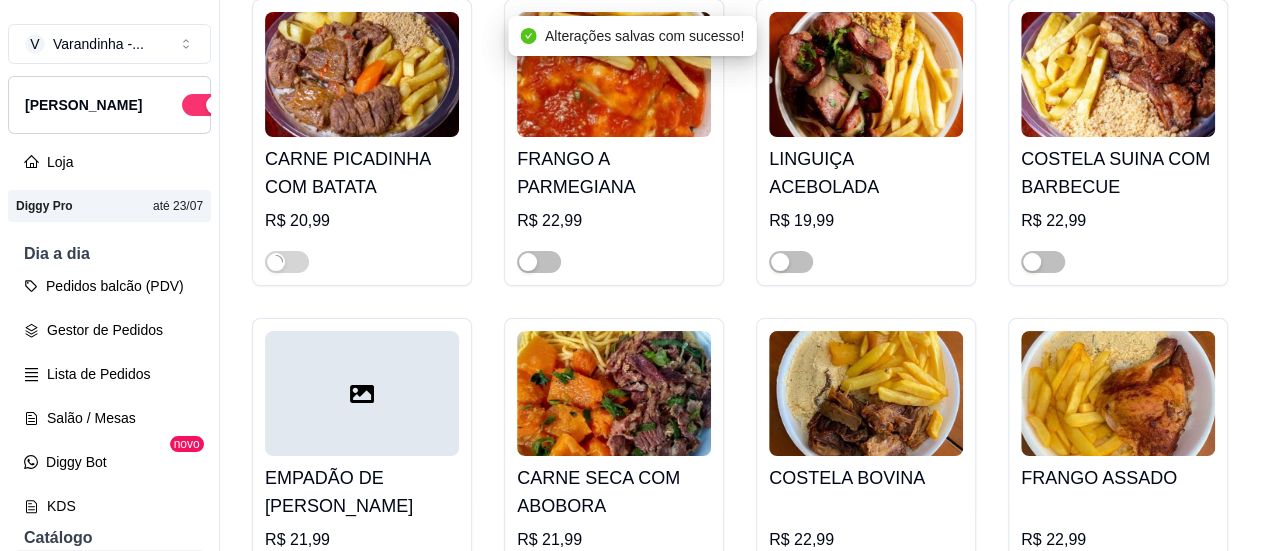 scroll, scrollTop: 1000, scrollLeft: 0, axis: vertical 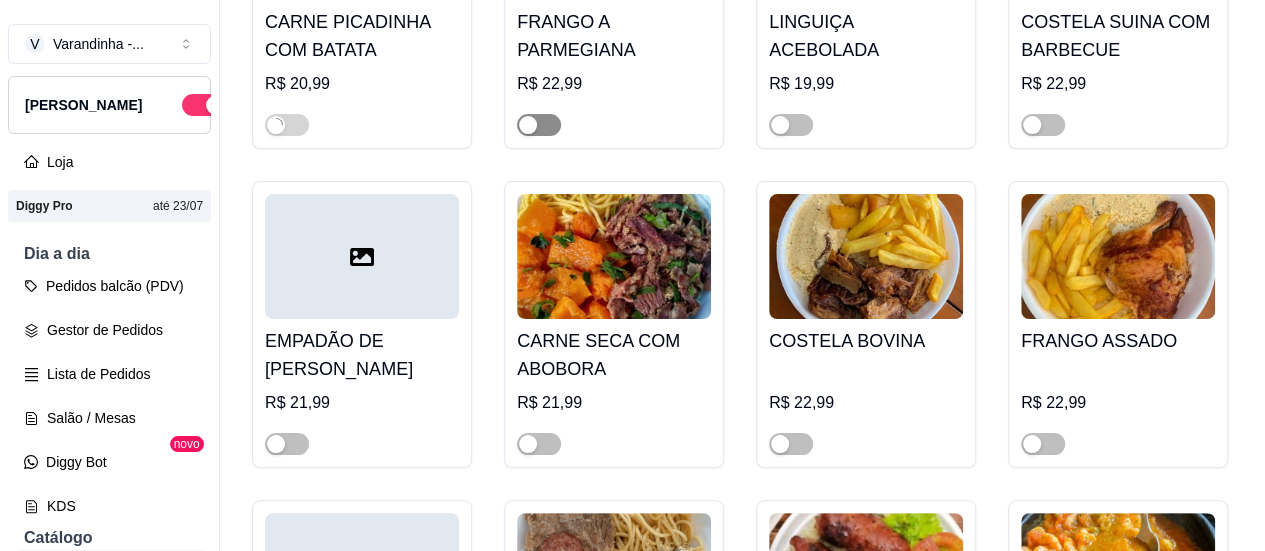 drag, startPoint x: 278, startPoint y: 453, endPoint x: 595, endPoint y: 452, distance: 317.0016 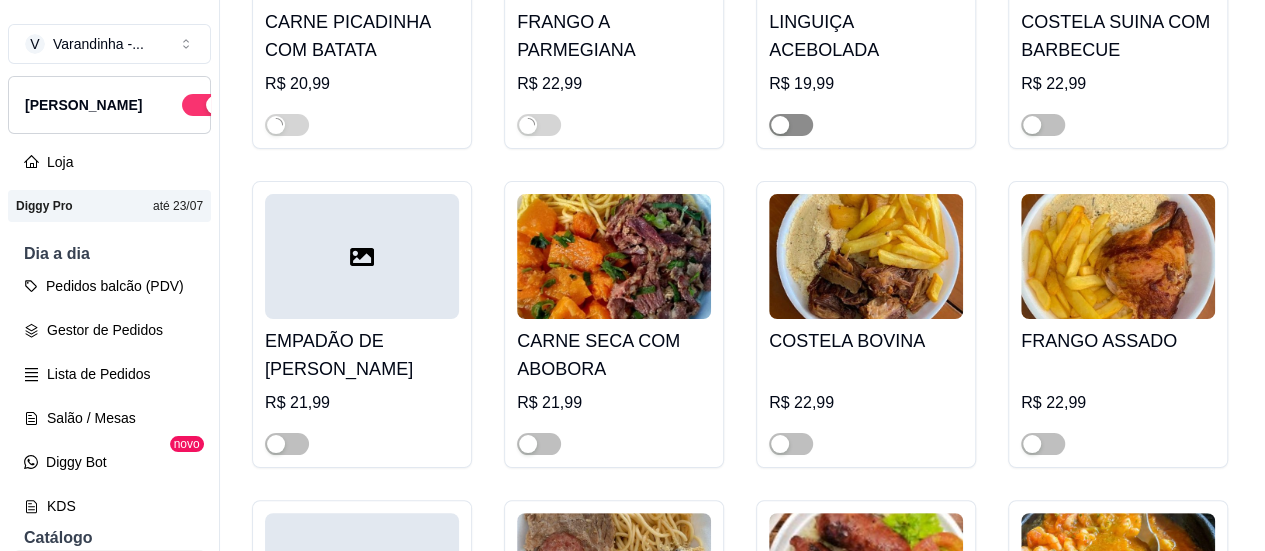 click at bounding box center [791, 125] 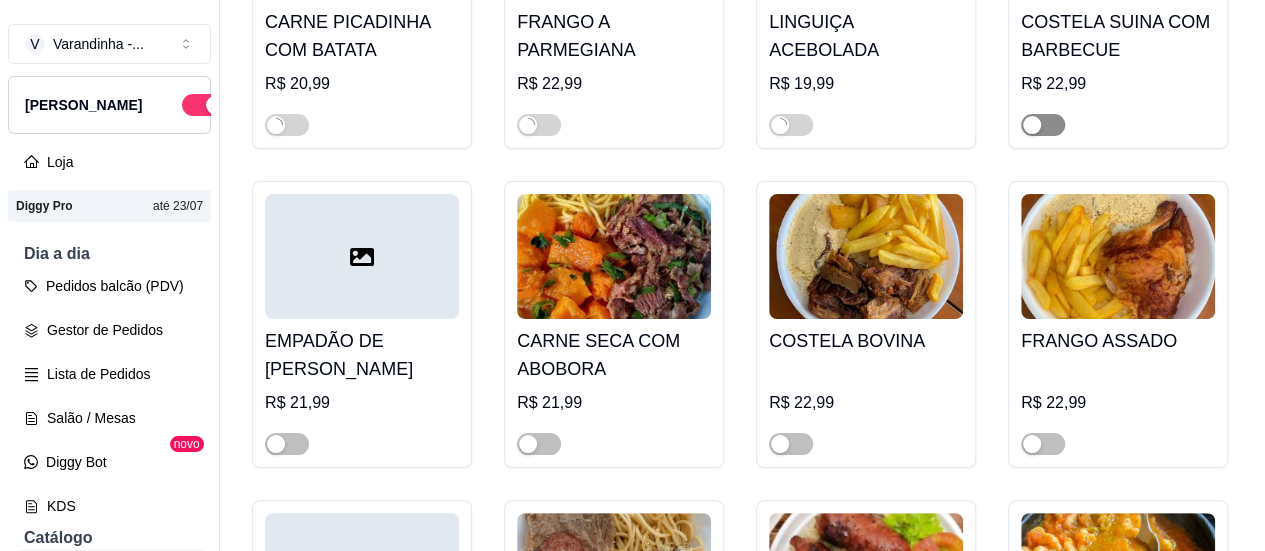 click at bounding box center [1043, 125] 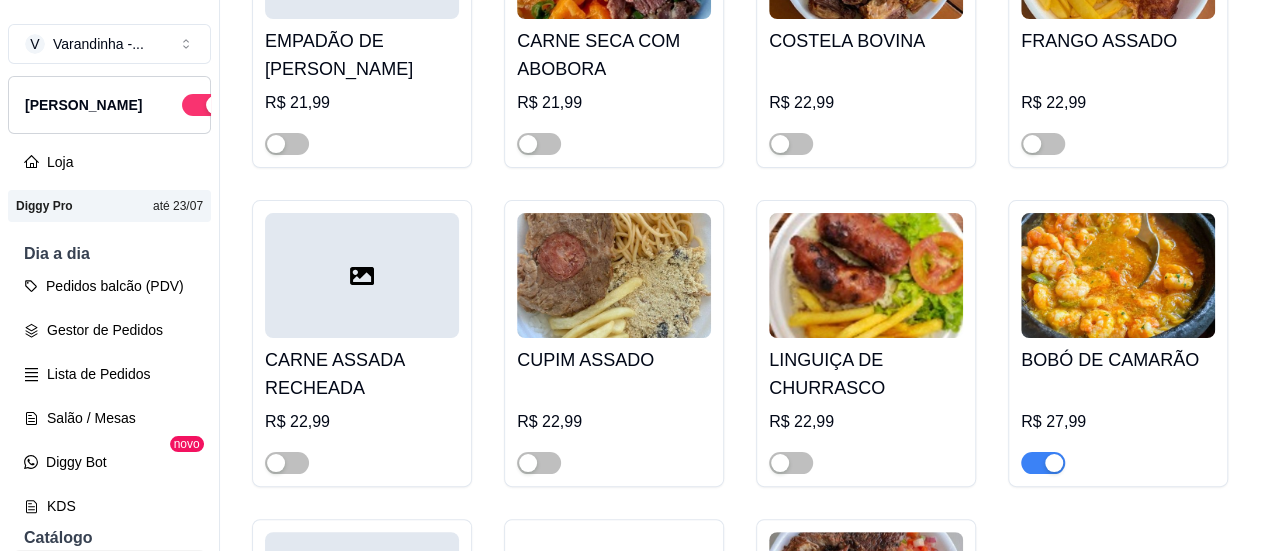 scroll, scrollTop: 1400, scrollLeft: 0, axis: vertical 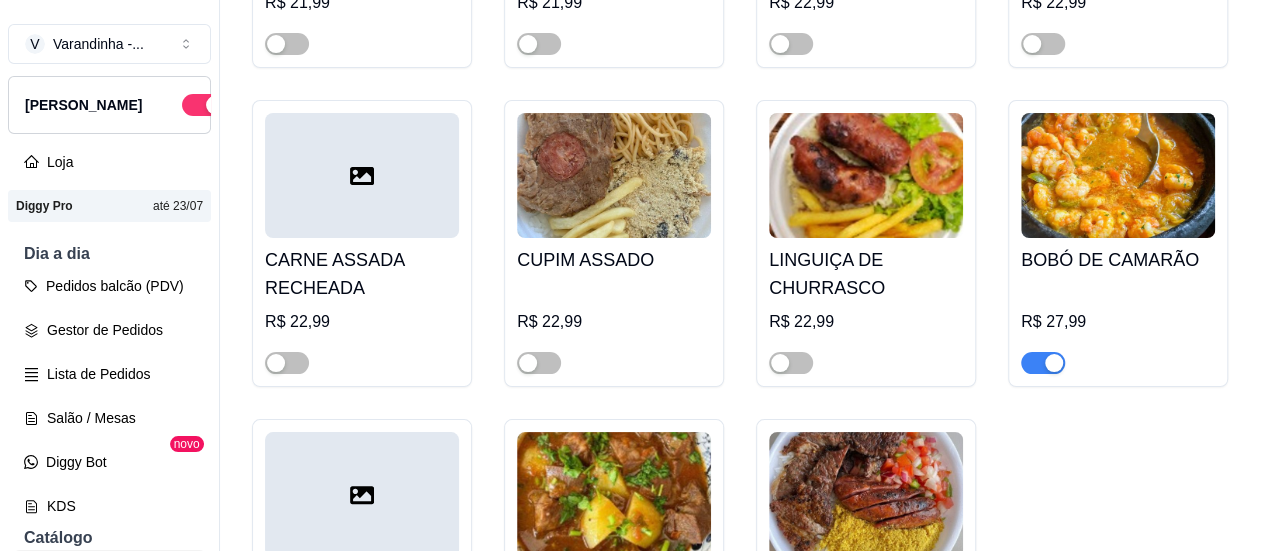 click at bounding box center [539, 43] 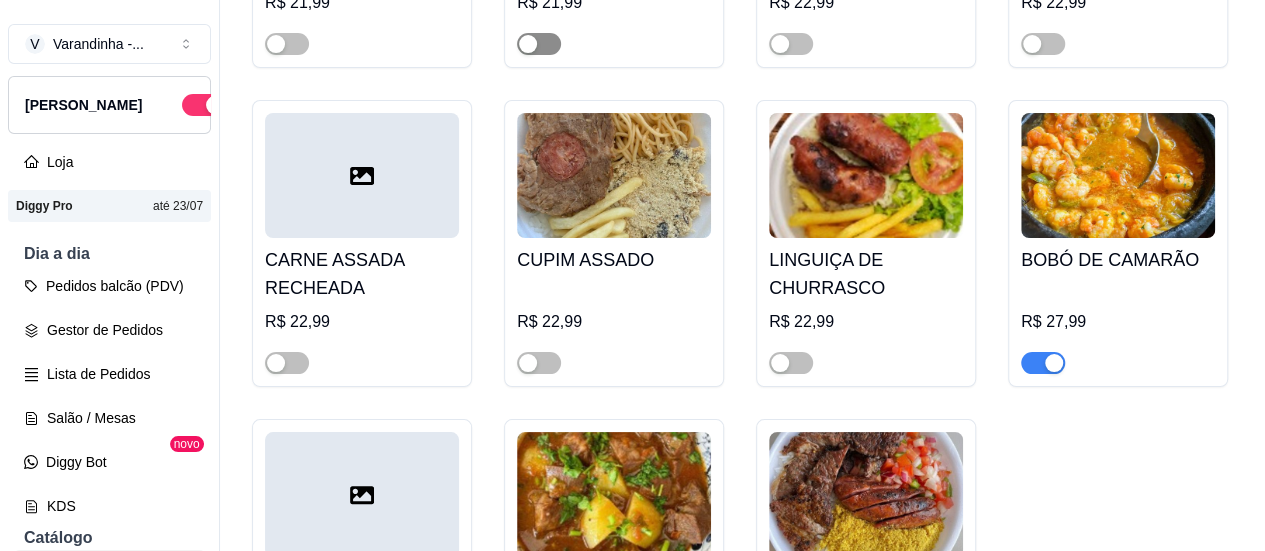 drag, startPoint x: 552, startPoint y: 363, endPoint x: 597, endPoint y: 365, distance: 45.044422 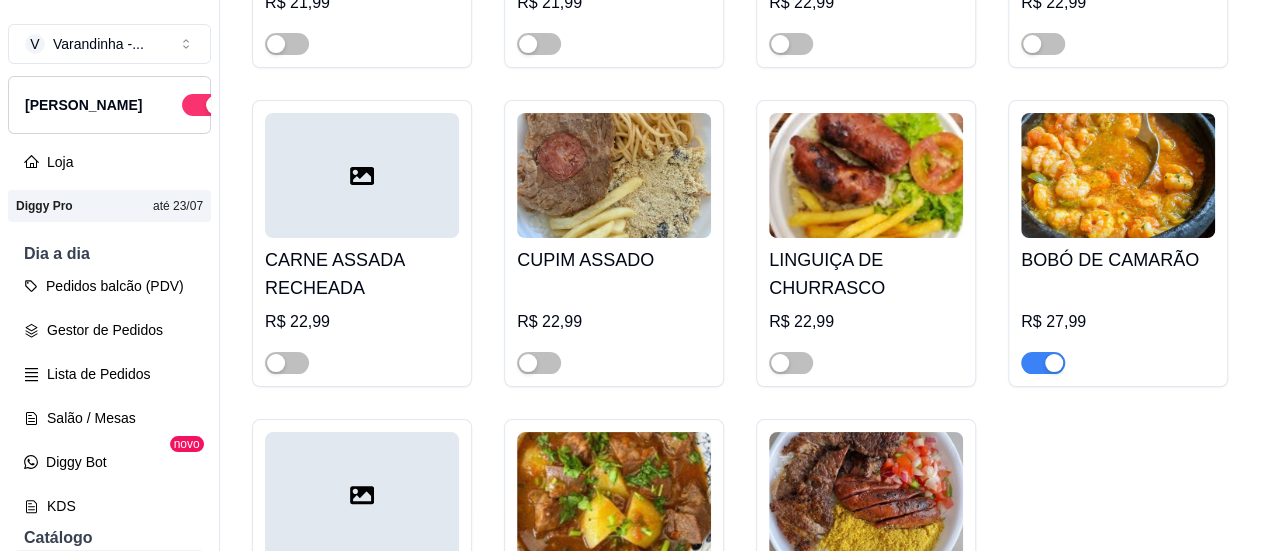 click at bounding box center (539, 44) 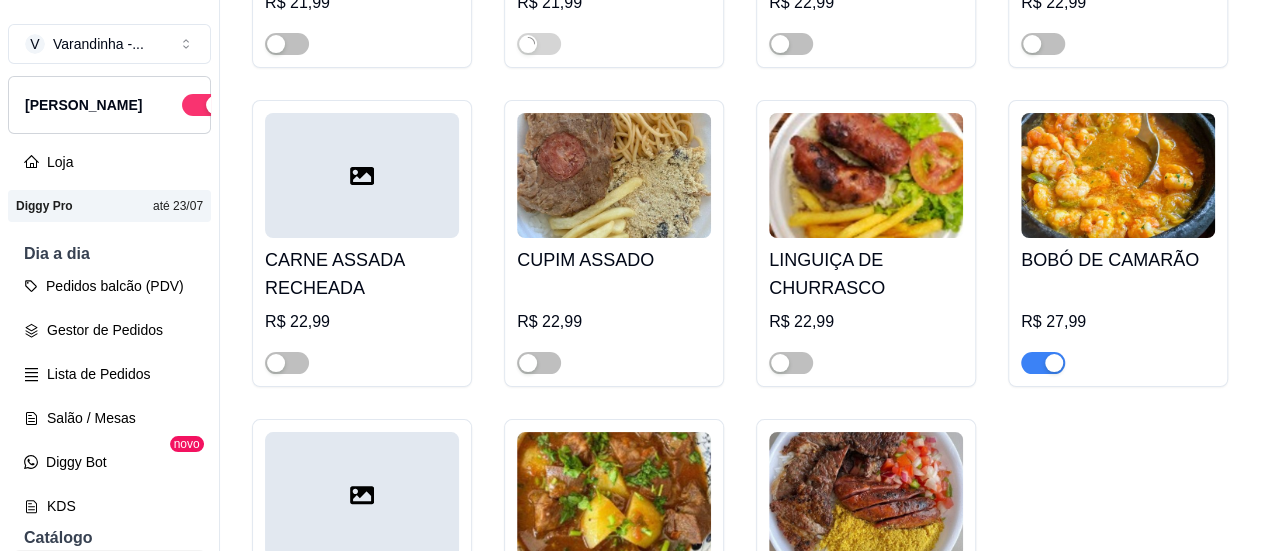 click at bounding box center [866, 35] 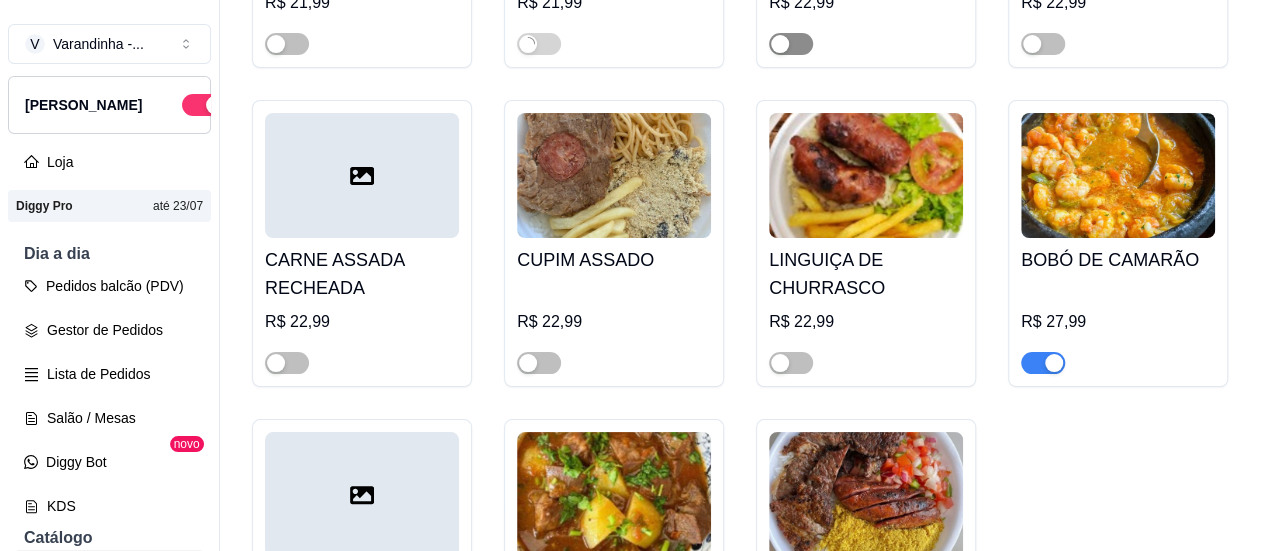 click at bounding box center [791, 44] 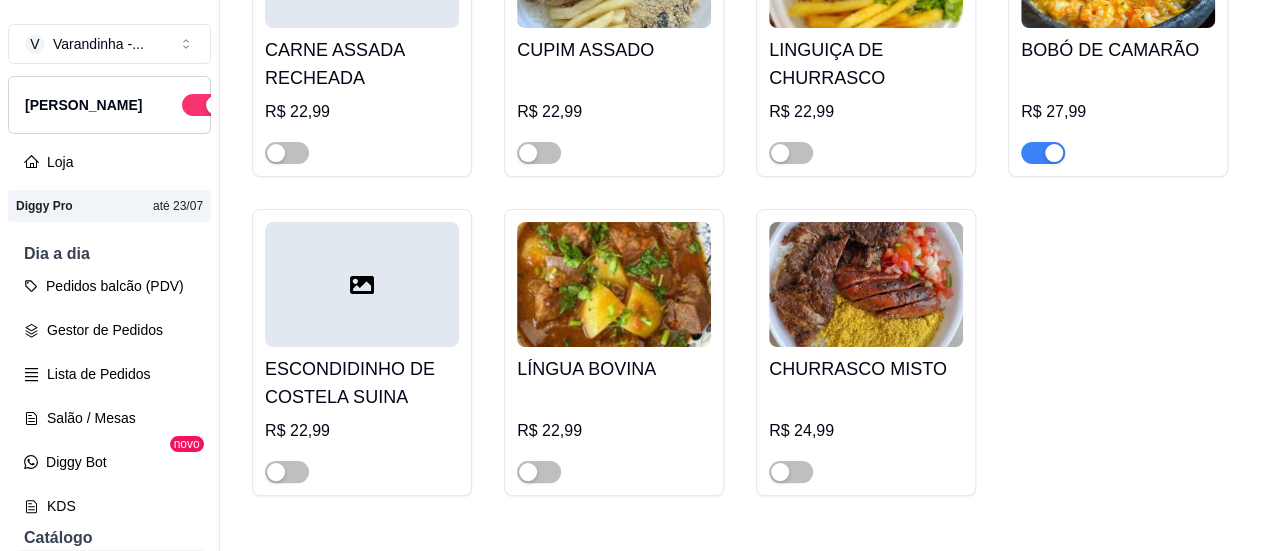 scroll, scrollTop: 1700, scrollLeft: 0, axis: vertical 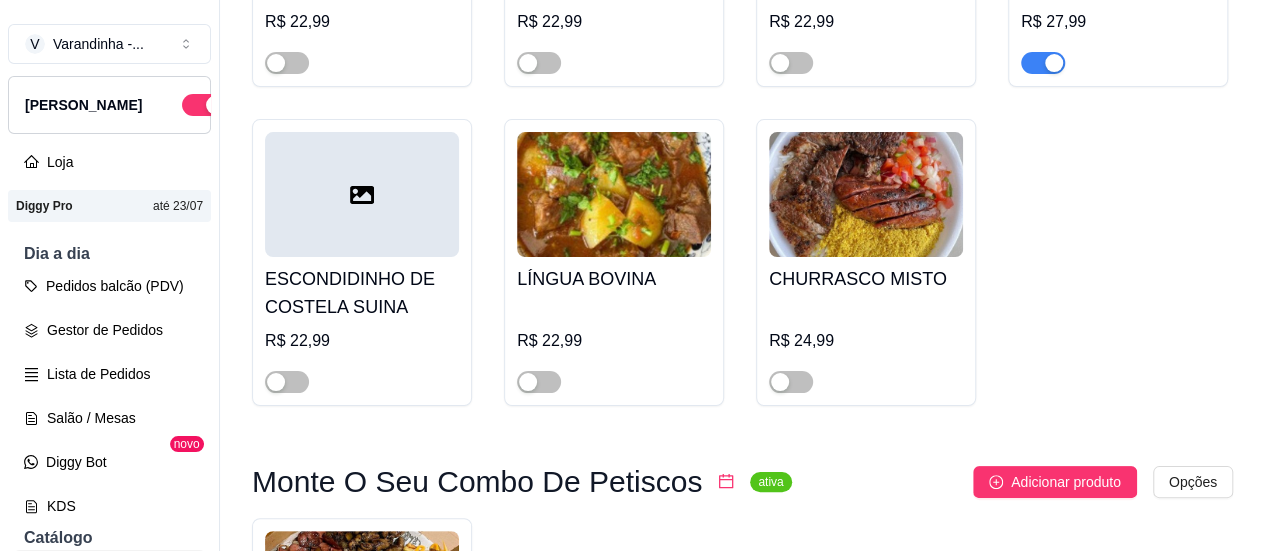 drag, startPoint x: 290, startPoint y: 387, endPoint x: 380, endPoint y: 389, distance: 90.02222 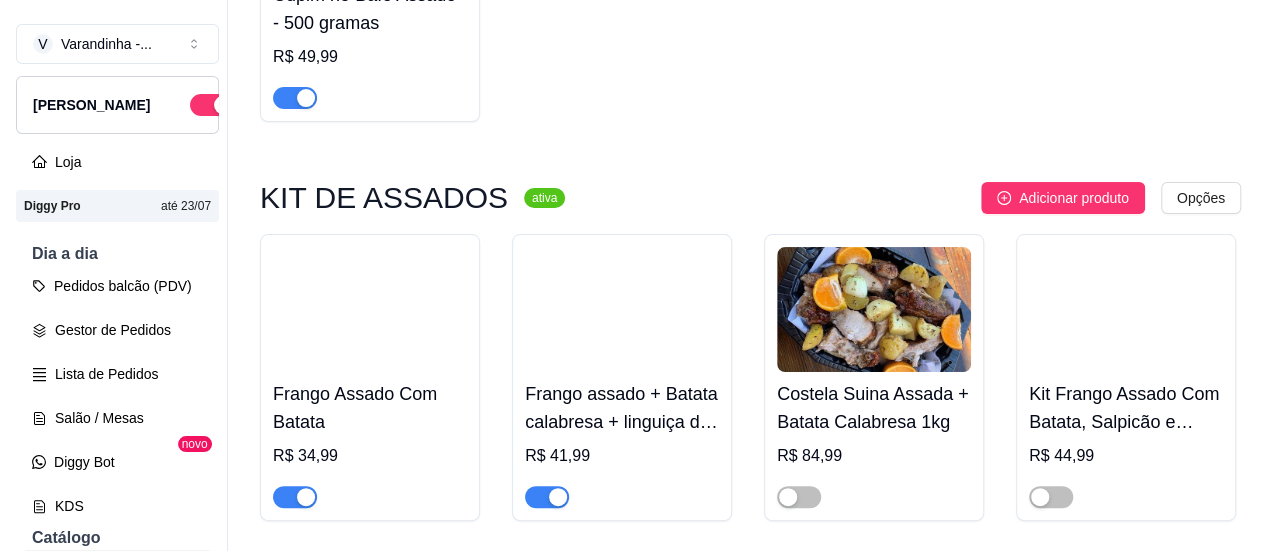 scroll, scrollTop: 3100, scrollLeft: 0, axis: vertical 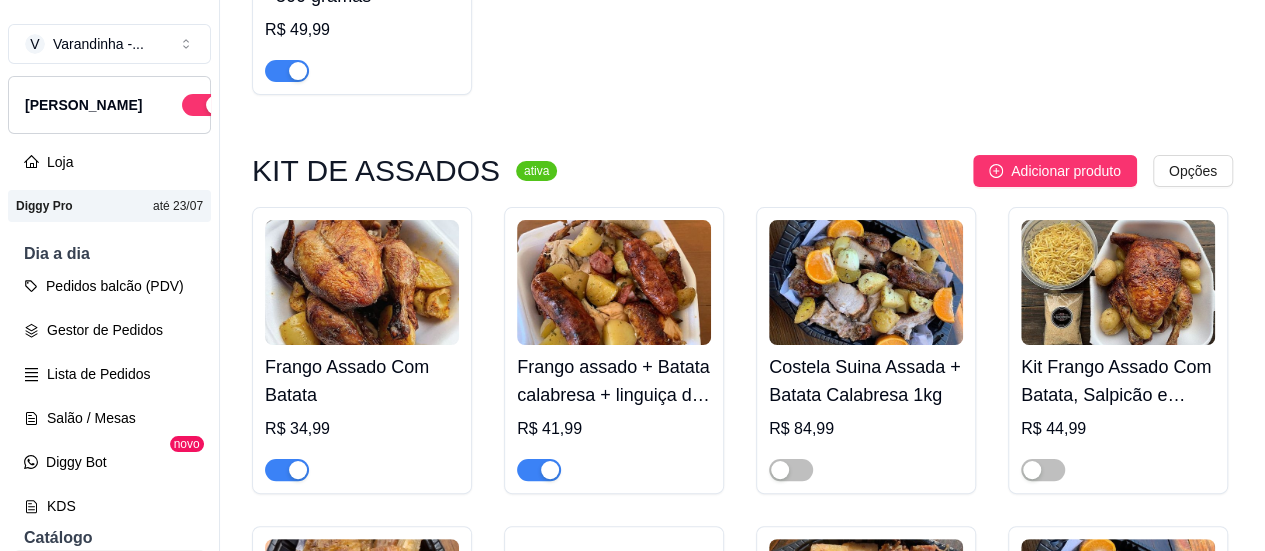click on "V [GEOGRAPHIC_DATA] -  ... Loja Aberta Loja Diggy Pro até 23/07   Dia a dia Pedidos balcão (PDV) Gestor de Pedidos Lista de Pedidos Salão / Mesas Diggy Bot novo KDS Catálogo Produtos Complementos Relatórios Relatórios de vendas Relatório de clientes Relatório de fidelidade novo Gerenciar Entregadores novo Nota Fiscal (NFC-e) Controle de caixa Controle de fiado Cupons Clientes Estoque Configurações Diggy Planos Precisa de ajuda? Sair Produtos Adicionar categoria Reodernar categorias Aqui você cadastra e gerencia seu produtos e categorias MARMITEX ativa Adicionar produto Opções Feijoada Completa   R$ 29,99 [PERSON_NAME]   R$ 19,99 DOBRADINHA   R$ 21,99 FRANGO Á MILANESA   R$ 19,99 CONTRÁ FILÉ   R$ 22,99 FILÉ DE PEIXE  -  GRELHADO OU EMPANADO    R$ 21,99 OVO FRITO   R$ 16,99 STROGONOFF   R$ 21,99 CARNE PICADINHA COM BATATA   R$ 20,99 FRANGO A PARMEGIANA   R$ 22,99 LINGUIÇA ACEBOLADA   R$ 19,99 COSTELA SUINA COM BARBECUE   R$ 22,99 EMPADÃO DE FRANGO   R$ 21,99 CARNE SECA COM ABOBORA" at bounding box center (632, 275) 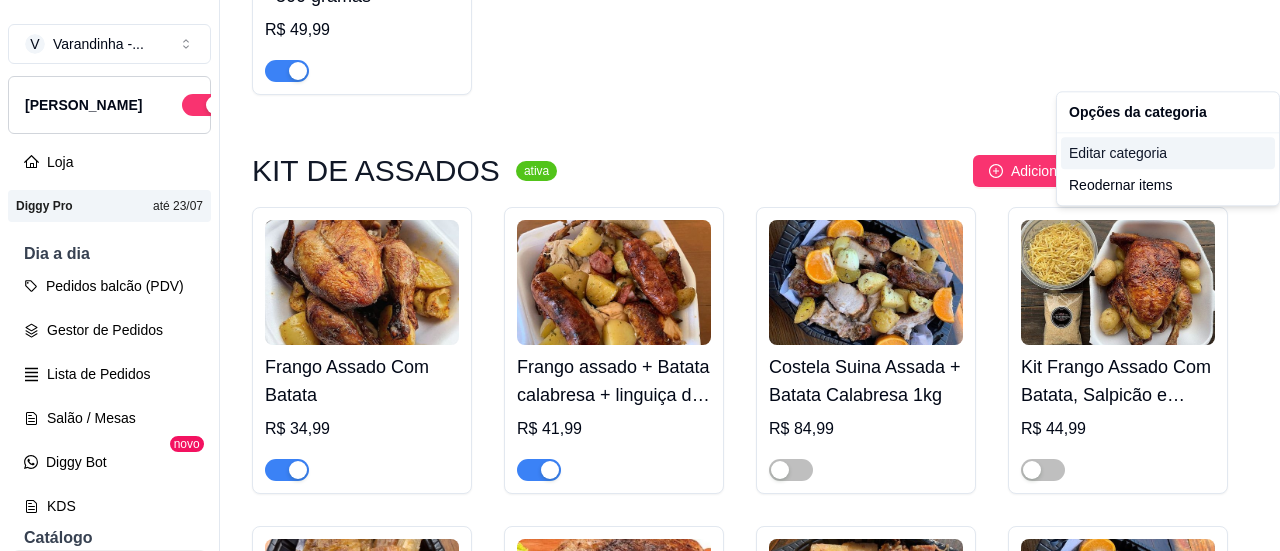 click on "Editar categoria" at bounding box center [1168, 153] 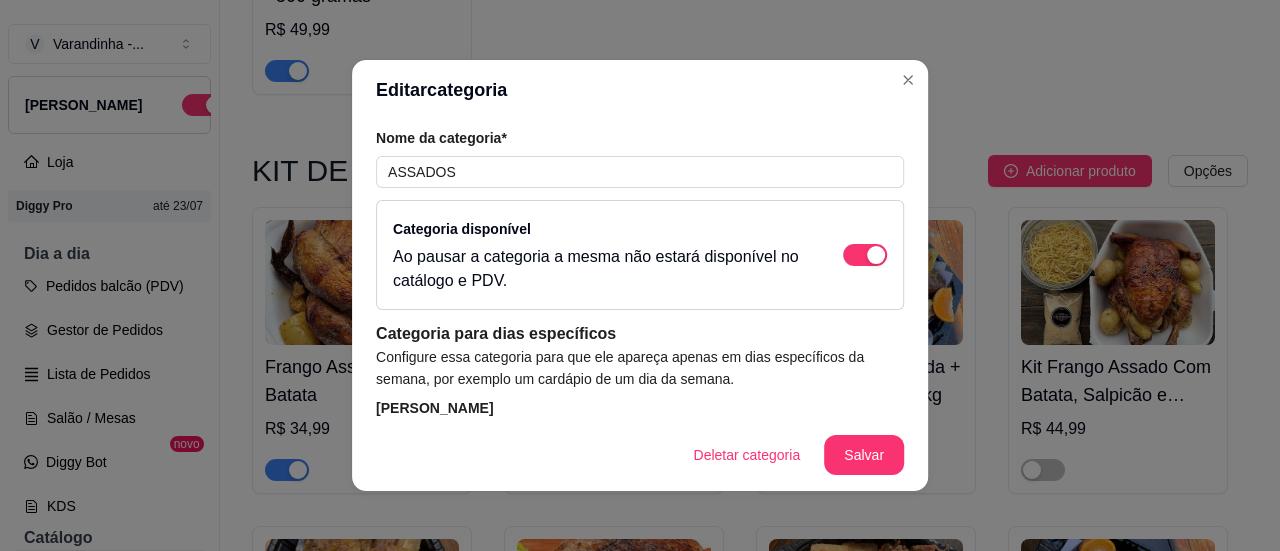 scroll, scrollTop: 2488, scrollLeft: 0, axis: vertical 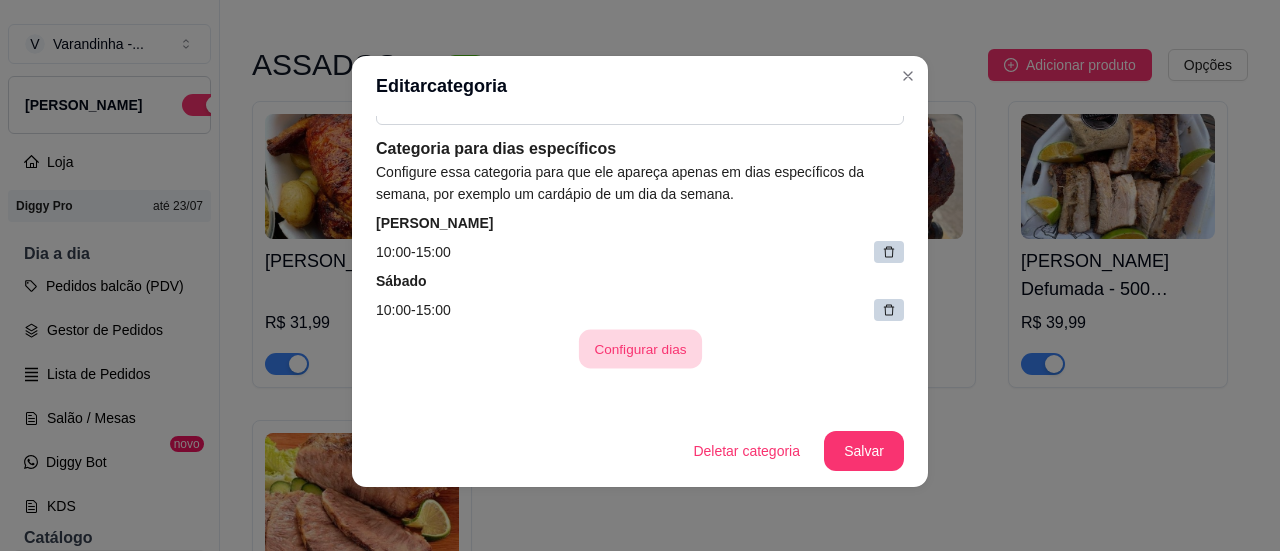 click on "Configurar dias" at bounding box center (639, 349) 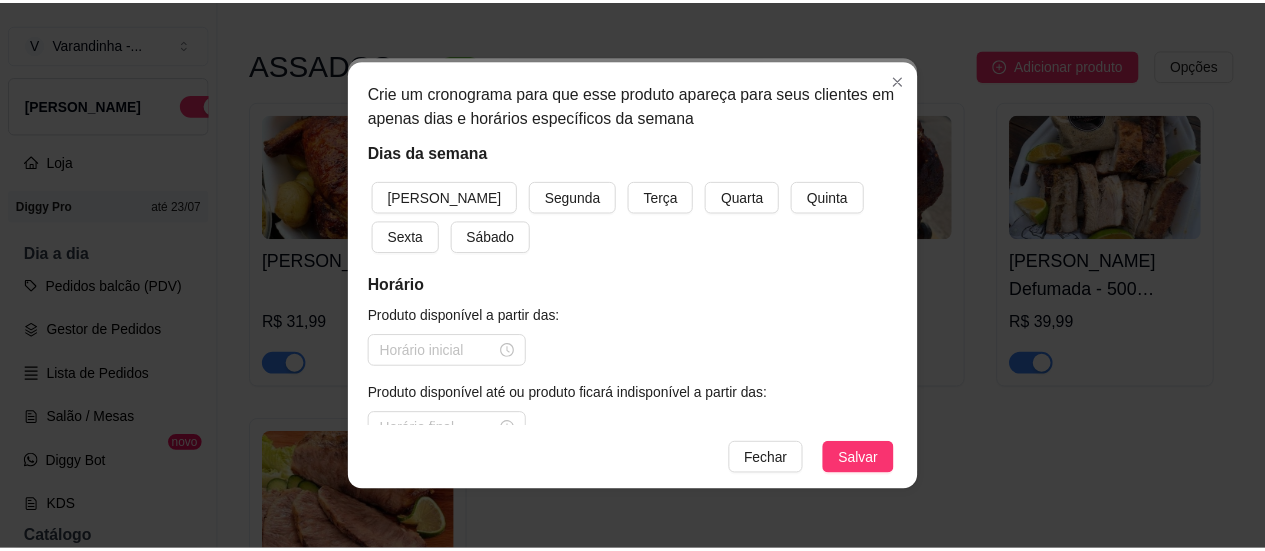 scroll, scrollTop: 0, scrollLeft: 0, axis: both 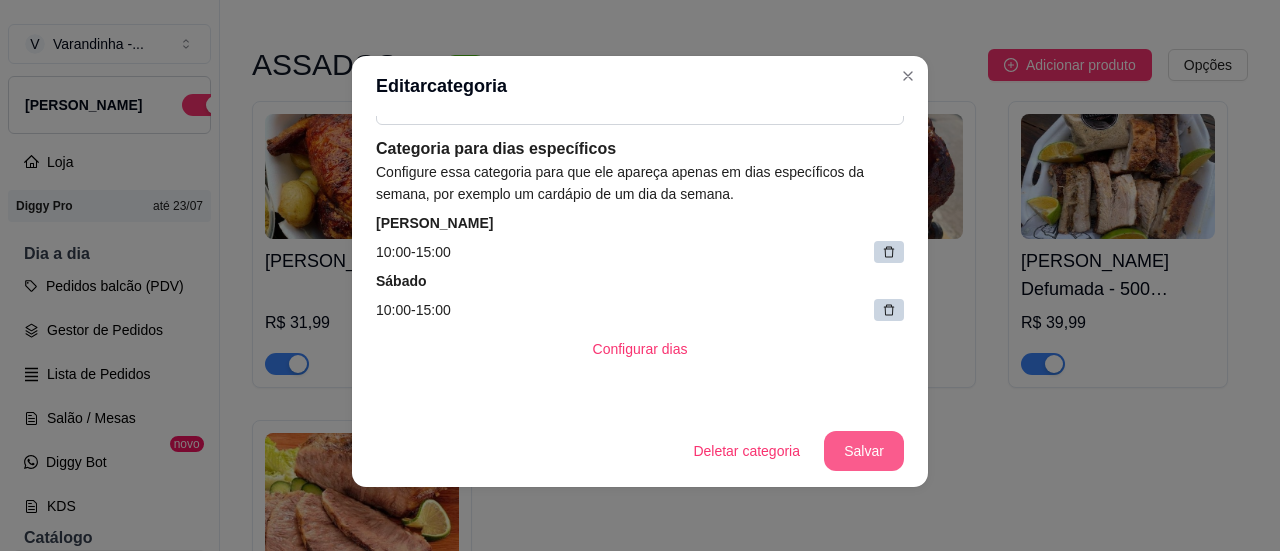 click on "Salvar" at bounding box center (864, 451) 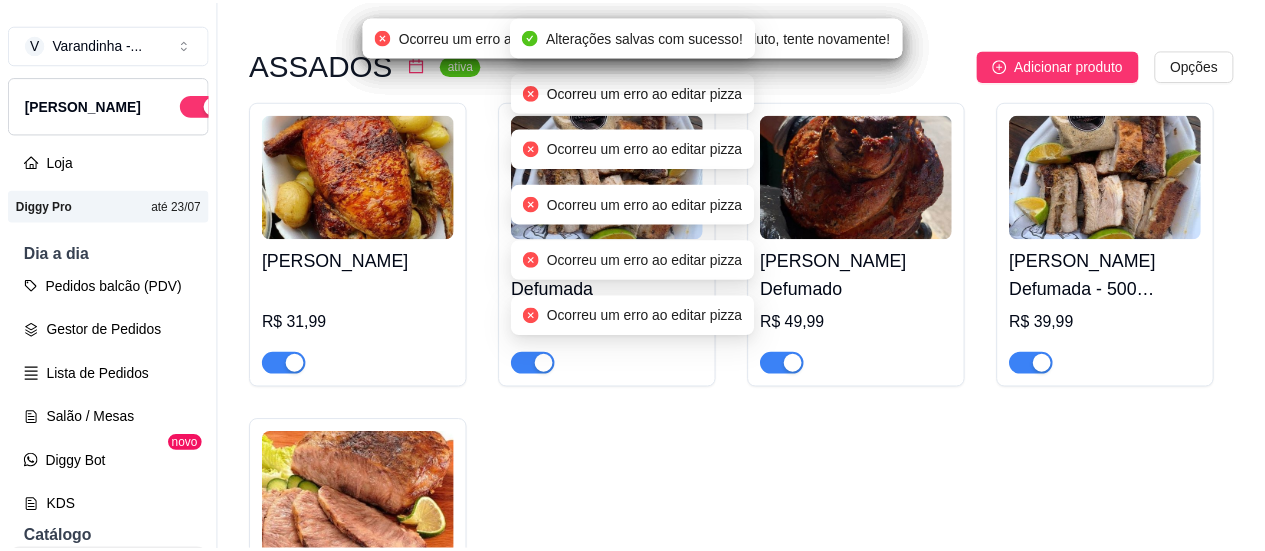 scroll, scrollTop: 3100, scrollLeft: 0, axis: vertical 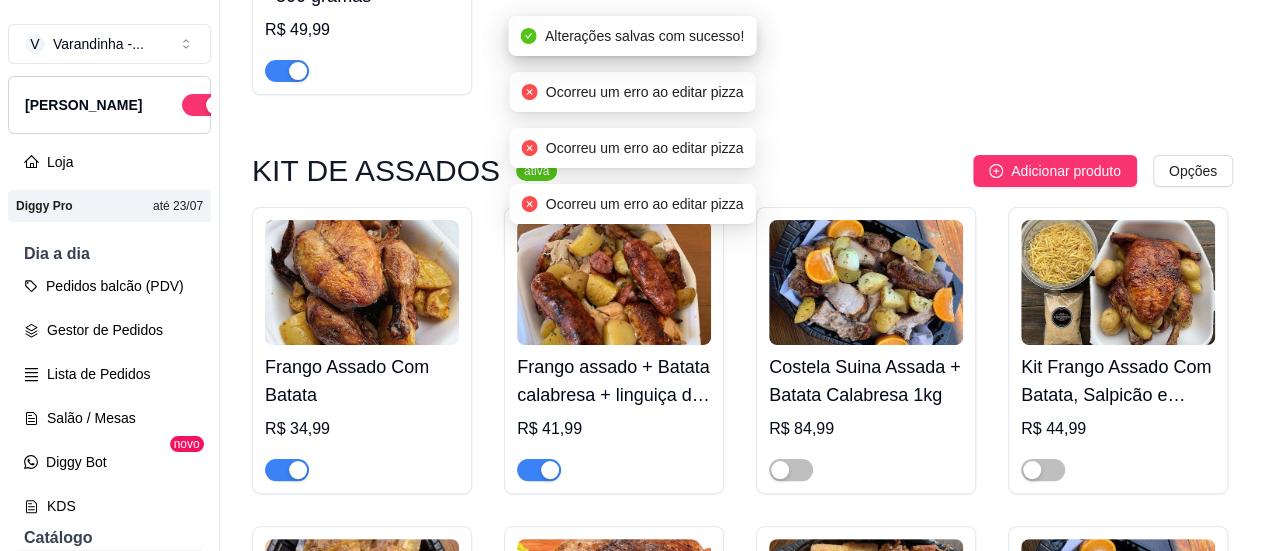 click at bounding box center [287, -248] 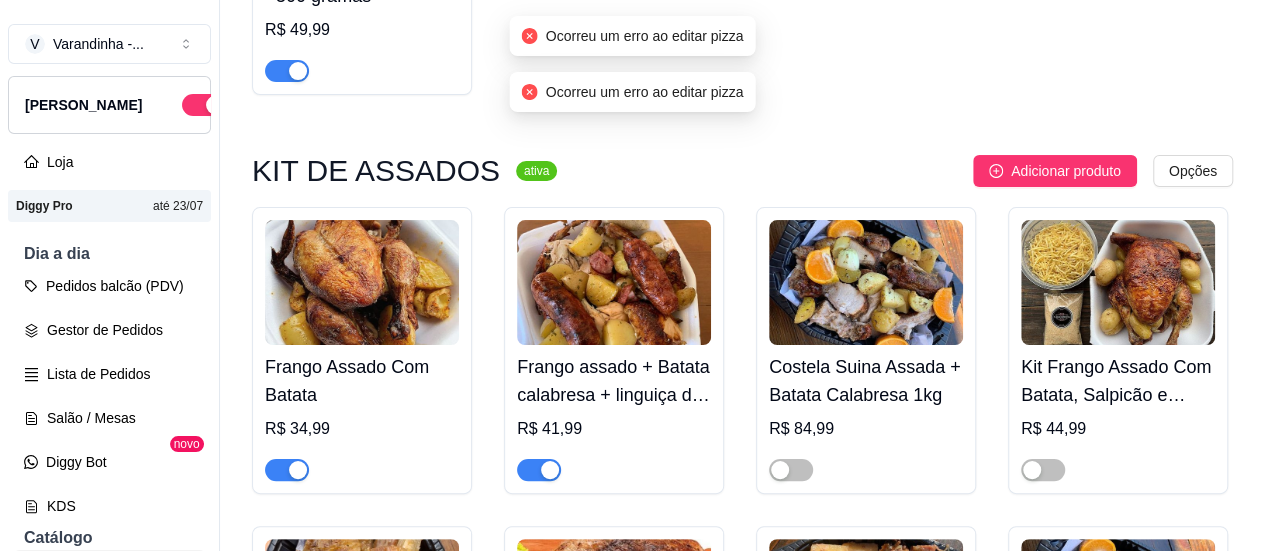 click at bounding box center (539, -248) 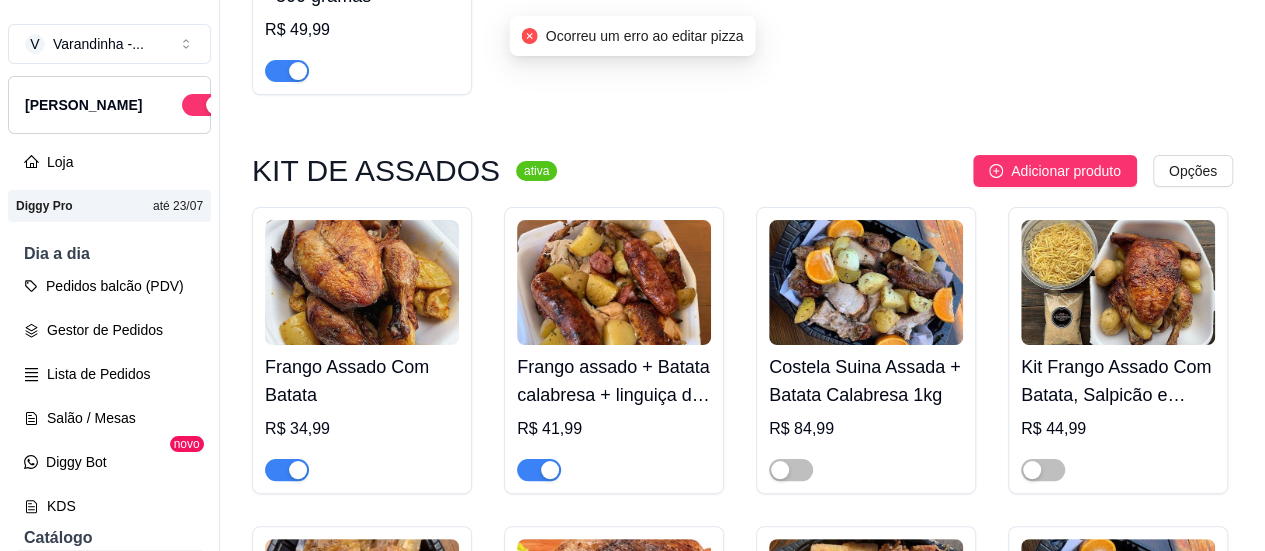 click at bounding box center [791, -248] 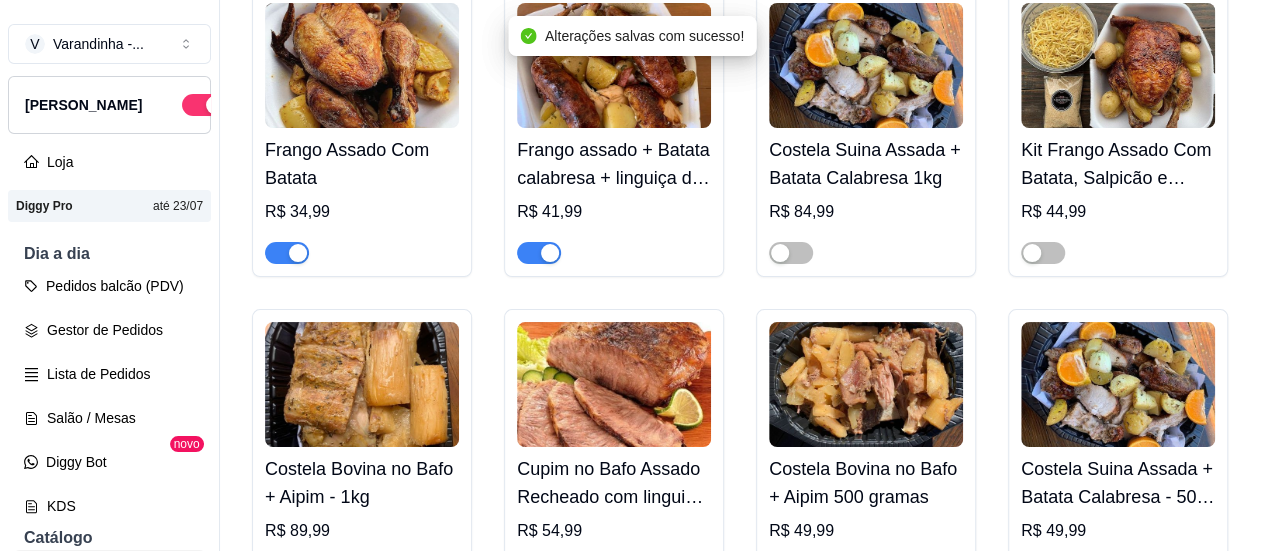 scroll, scrollTop: 3400, scrollLeft: 0, axis: vertical 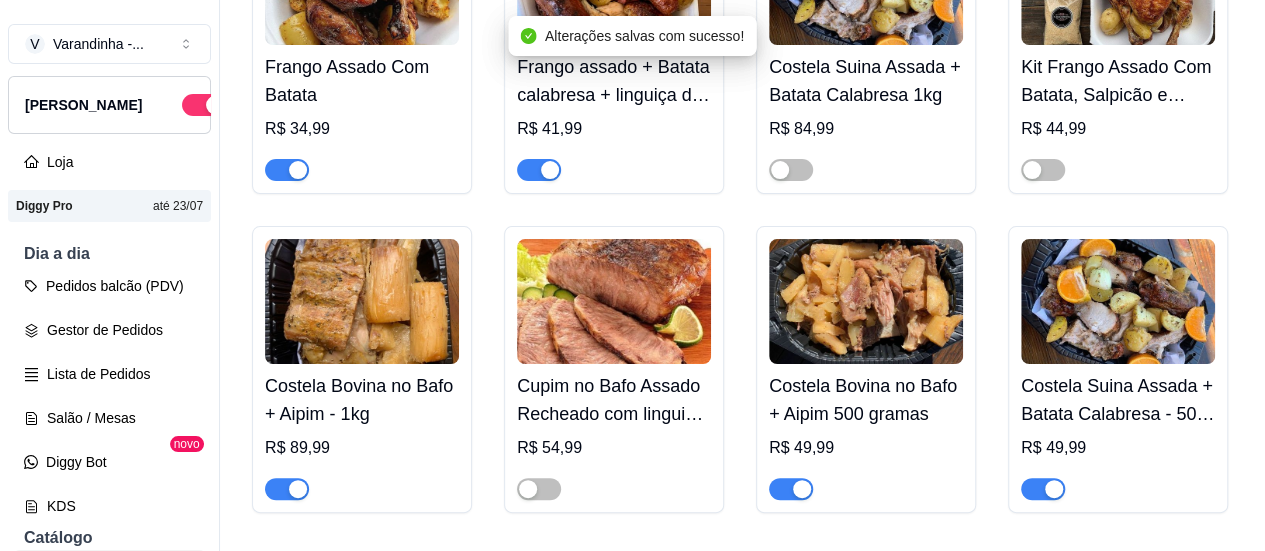 click at bounding box center (1054, -548) 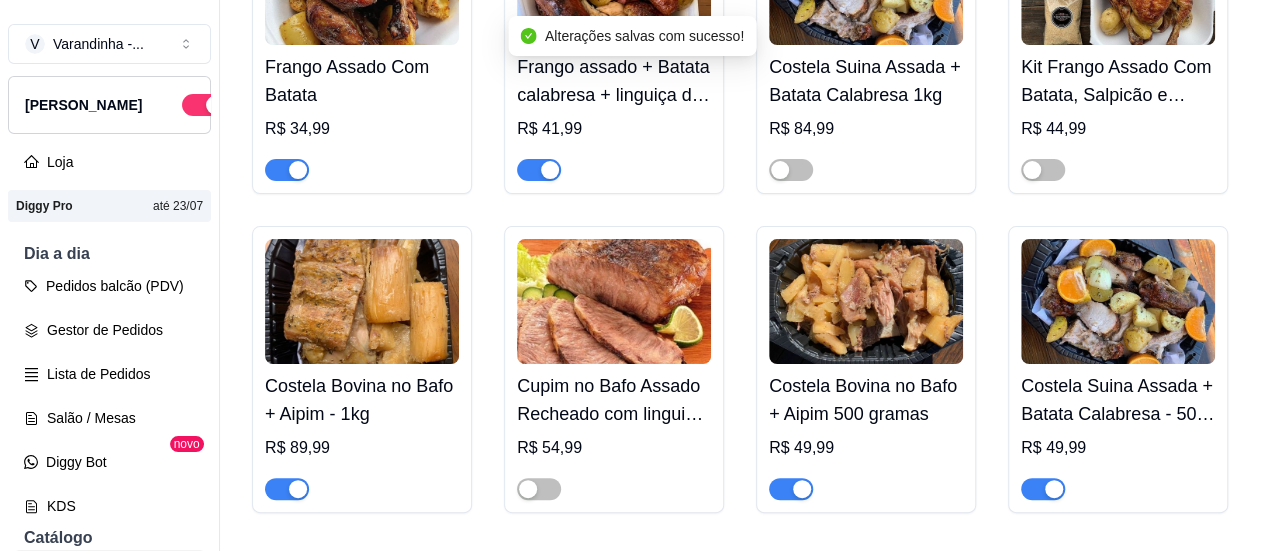 click at bounding box center (298, -229) 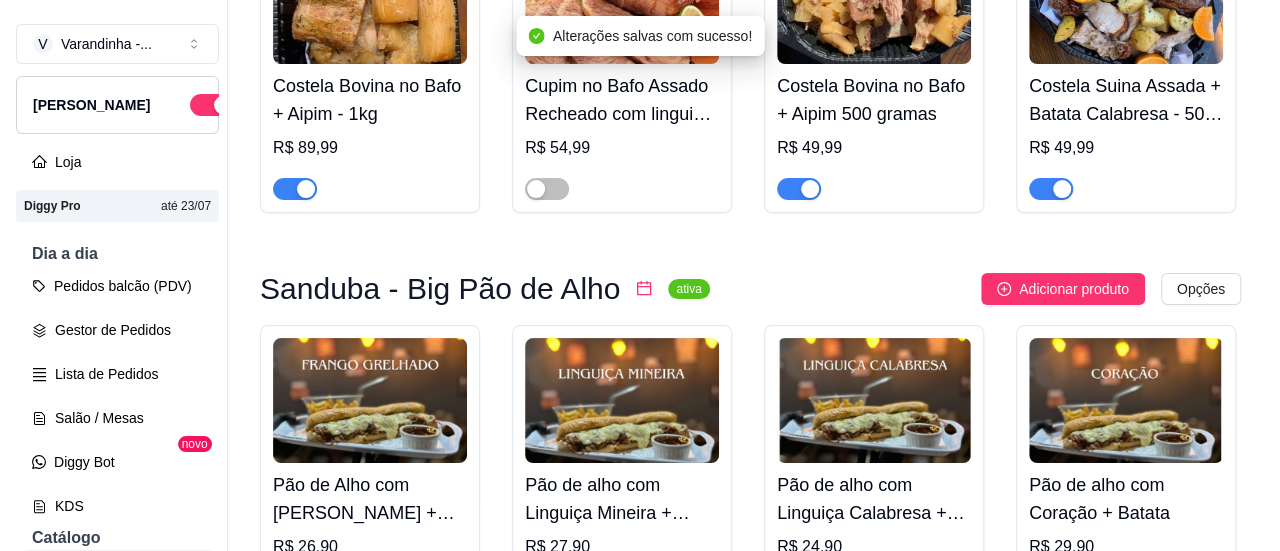 scroll, scrollTop: 3800, scrollLeft: 0, axis: vertical 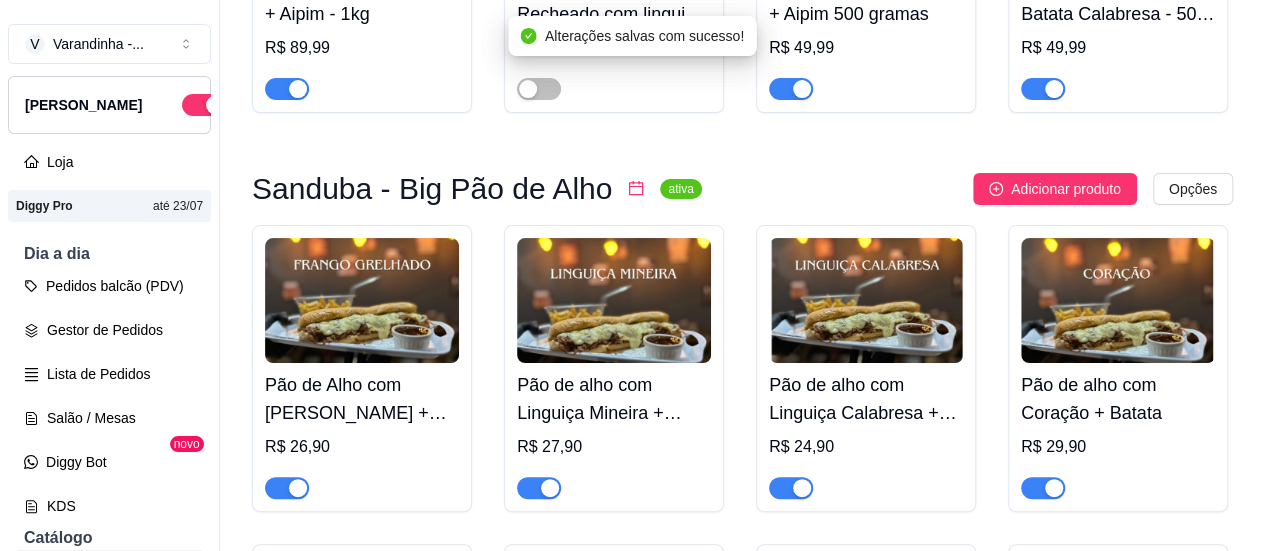 click on "V [GEOGRAPHIC_DATA] -  ... Loja Aberta Loja Diggy Pro até 23/07   Dia a dia Pedidos balcão (PDV) Gestor de Pedidos Lista de Pedidos Salão / Mesas Diggy Bot novo KDS Catálogo Produtos Complementos Relatórios Relatórios de vendas Relatório de clientes Relatório de fidelidade novo Gerenciar Entregadores novo Nota Fiscal (NFC-e) Controle de caixa Controle de fiado Cupons Clientes Estoque Configurações Diggy Planos Precisa de ajuda? Sair Produtos Adicionar categoria Reodernar categorias Aqui você cadastra e gerencia seu produtos e categorias MARMITEX ativa Adicionar produto Opções Feijoada Completa   R$ 29,99 [PERSON_NAME]   R$ 19,99 DOBRADINHA   R$ 21,99 FRANGO Á MILANESA   R$ 19,99 CONTRÁ FILÉ   R$ 22,99 FILÉ DE PEIXE  -  GRELHADO OU EMPANADO    R$ 21,99 OVO FRITO   R$ 16,99 STROGONOFF   R$ 21,99 CARNE PICADINHA COM BATATA   R$ 20,99 FRANGO A PARMEGIANA   R$ 22,99 LINGUIÇA ACEBOLADA   R$ 19,99 COSTELA SUINA COM BARBECUE   R$ 22,99 EMPADÃO DE FRANGO   R$ 21,99 CARNE SECA COM ABOBORA" at bounding box center [632, 275] 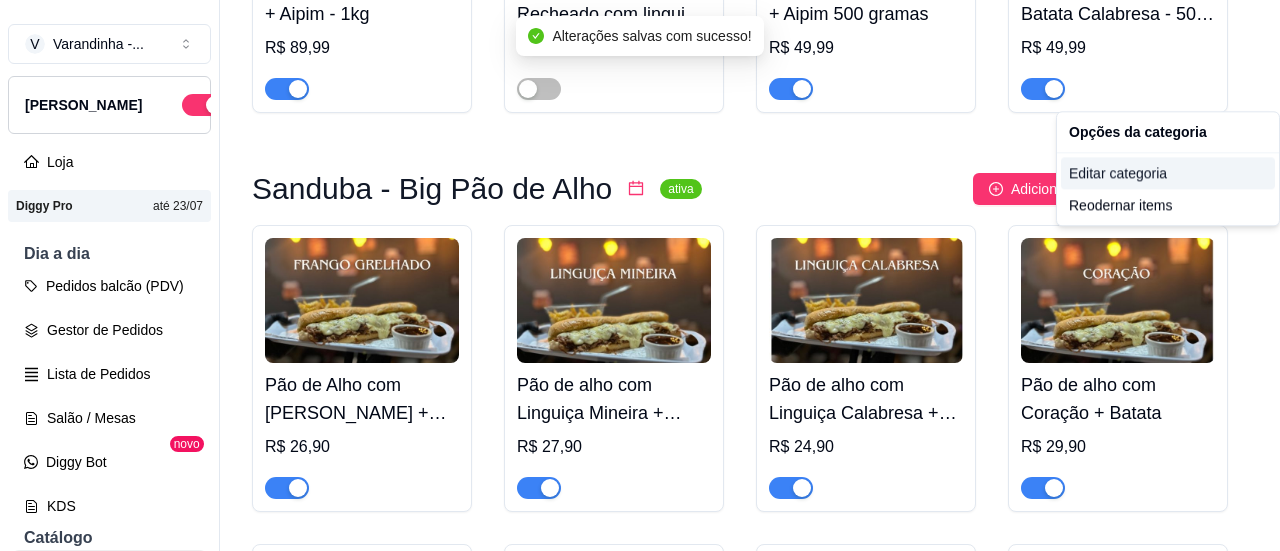 click on "Editar categoria" at bounding box center (1168, 173) 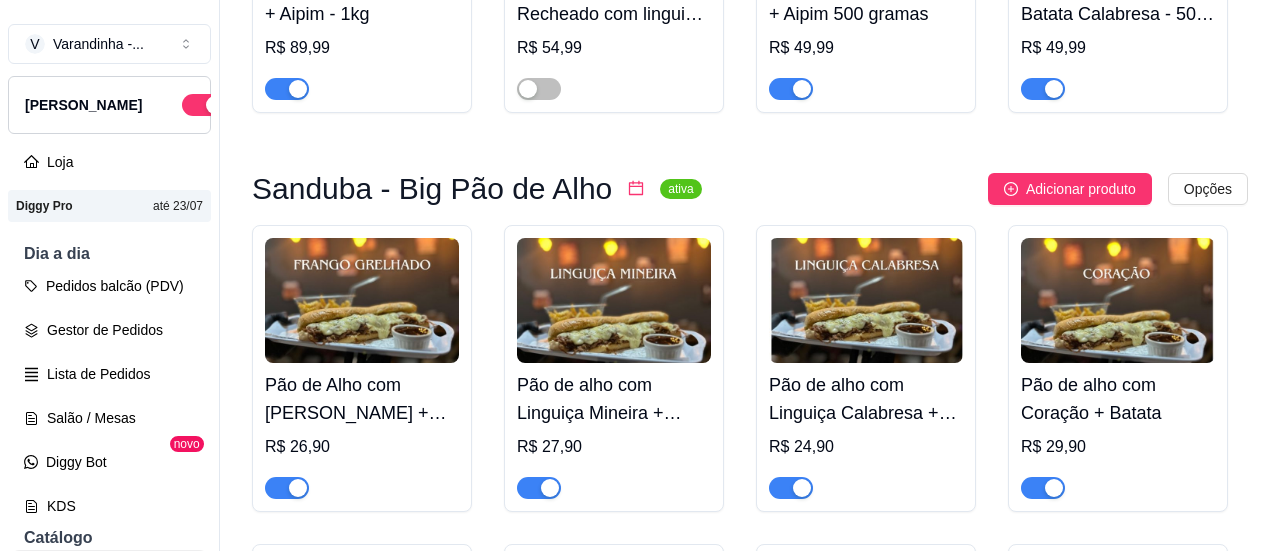 scroll, scrollTop: 3011, scrollLeft: 0, axis: vertical 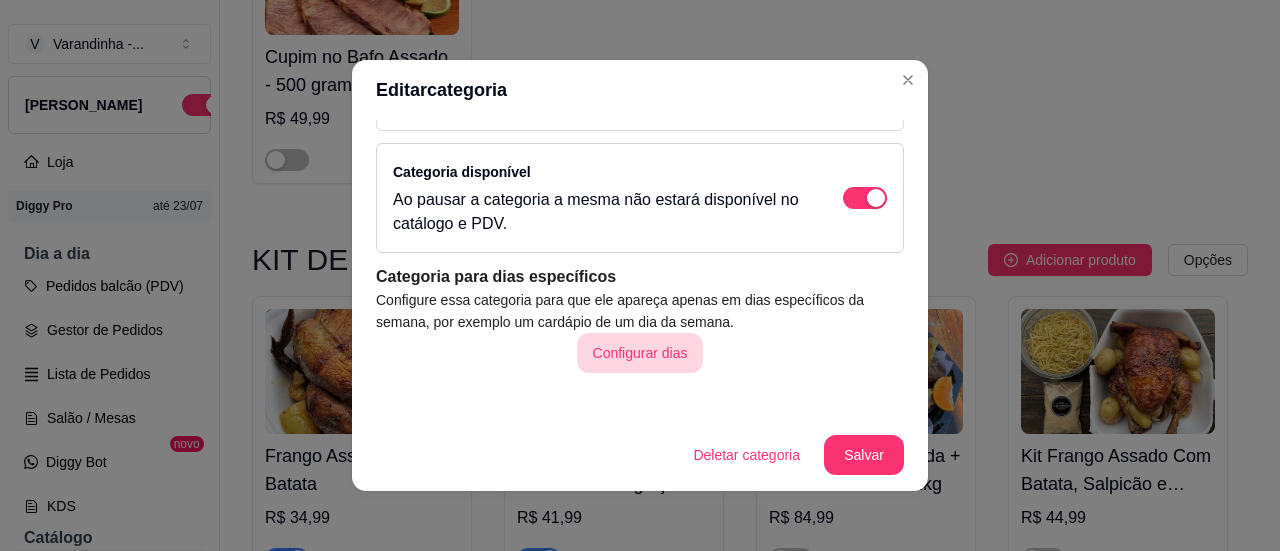 click on "Configurar dias" at bounding box center [640, 353] 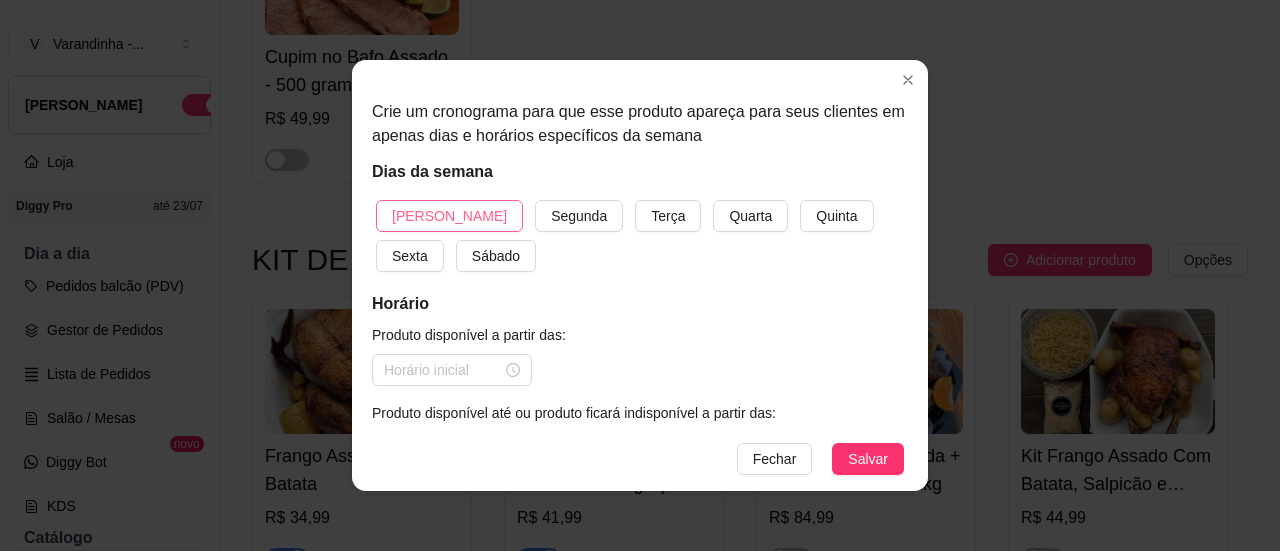 click on "[PERSON_NAME]" at bounding box center [449, 216] 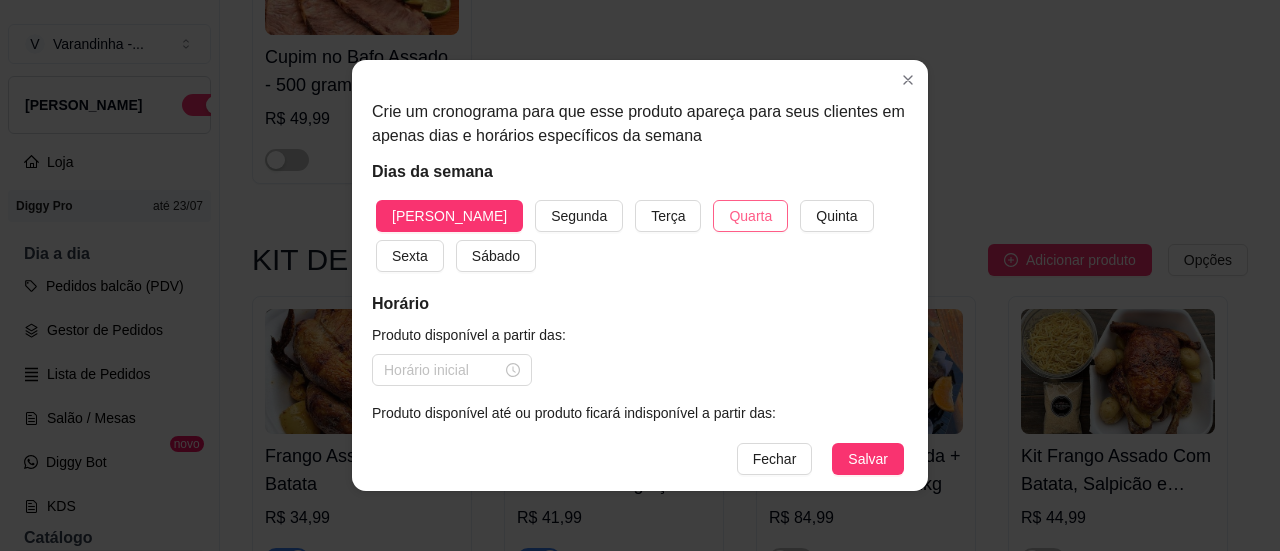drag, startPoint x: 596, startPoint y: 219, endPoint x: 695, endPoint y: 219, distance: 99 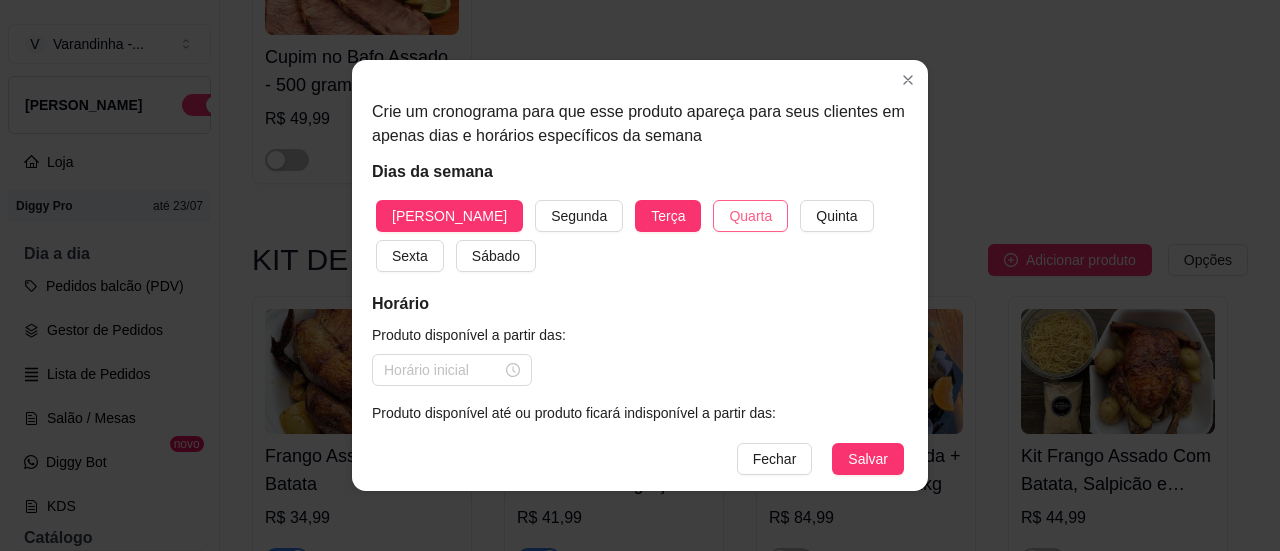 click on "Quarta" at bounding box center [750, 216] 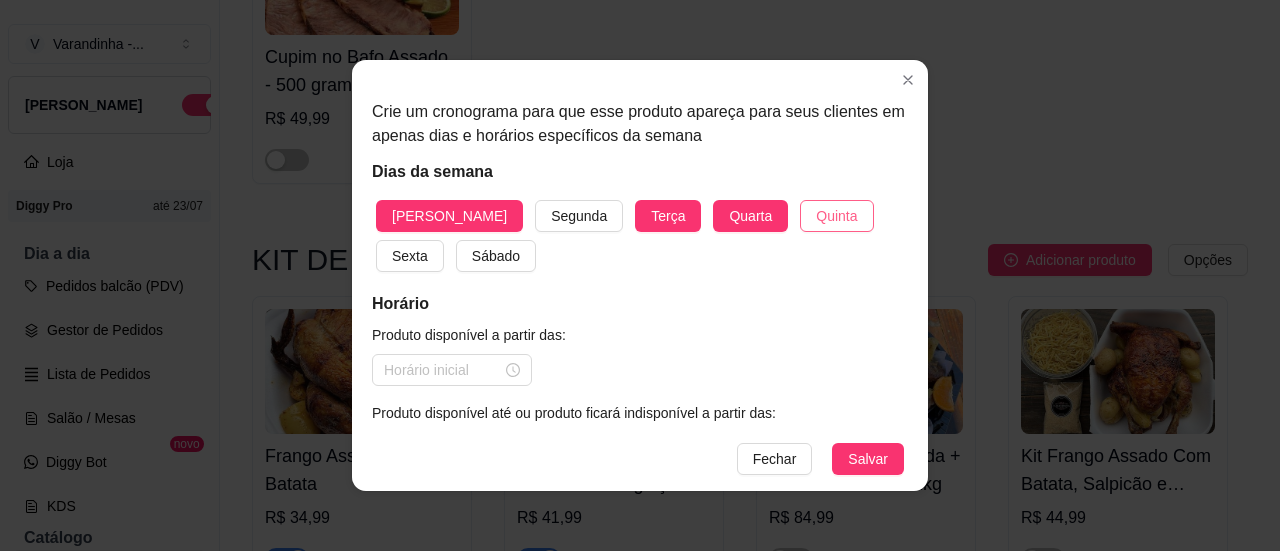 click on "Quinta" at bounding box center [836, 216] 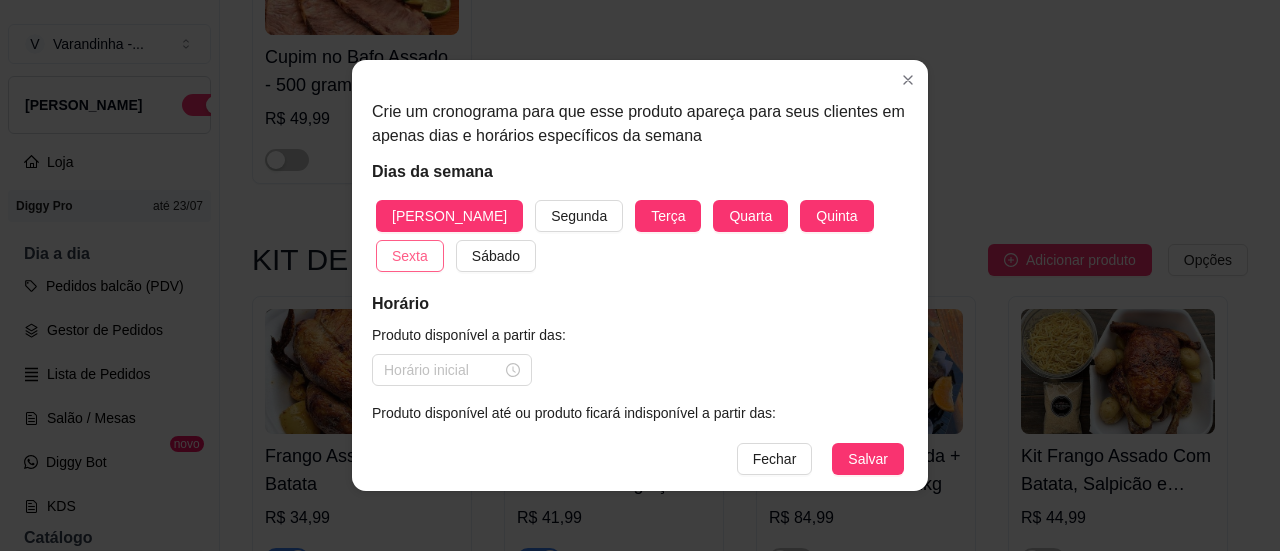 click on "Sexta" at bounding box center (410, 256) 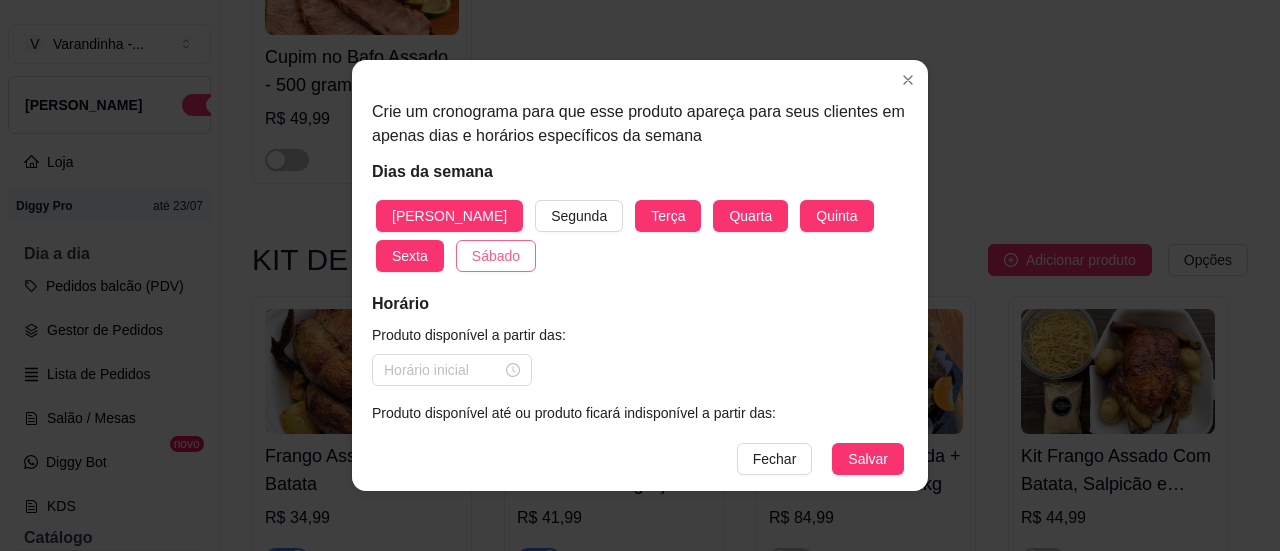 click on "Sábado" at bounding box center [496, 256] 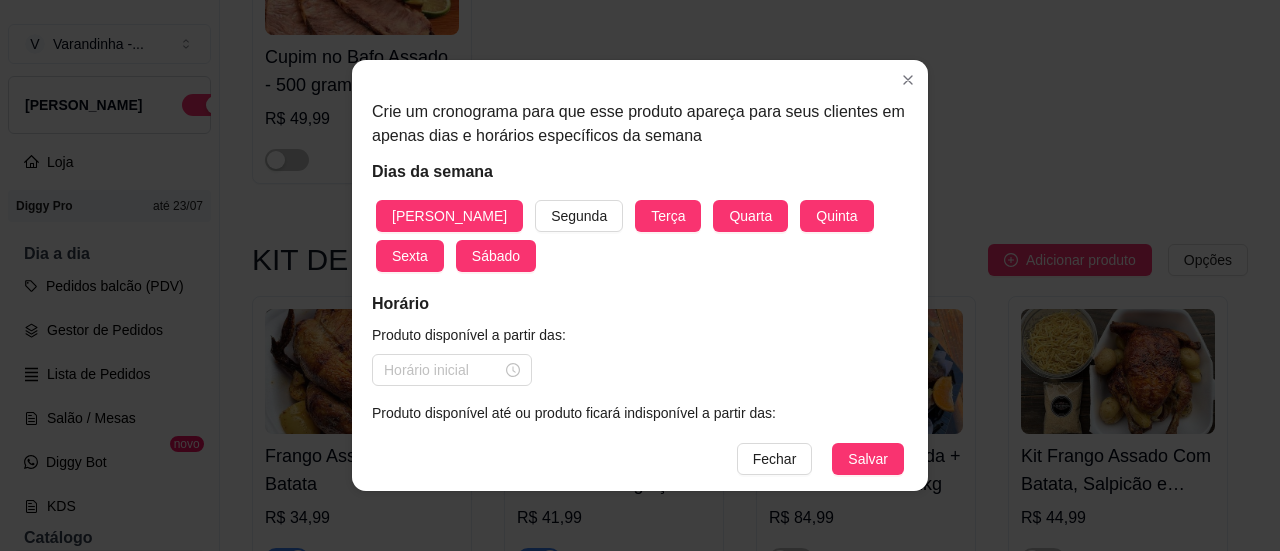 scroll, scrollTop: 55, scrollLeft: 0, axis: vertical 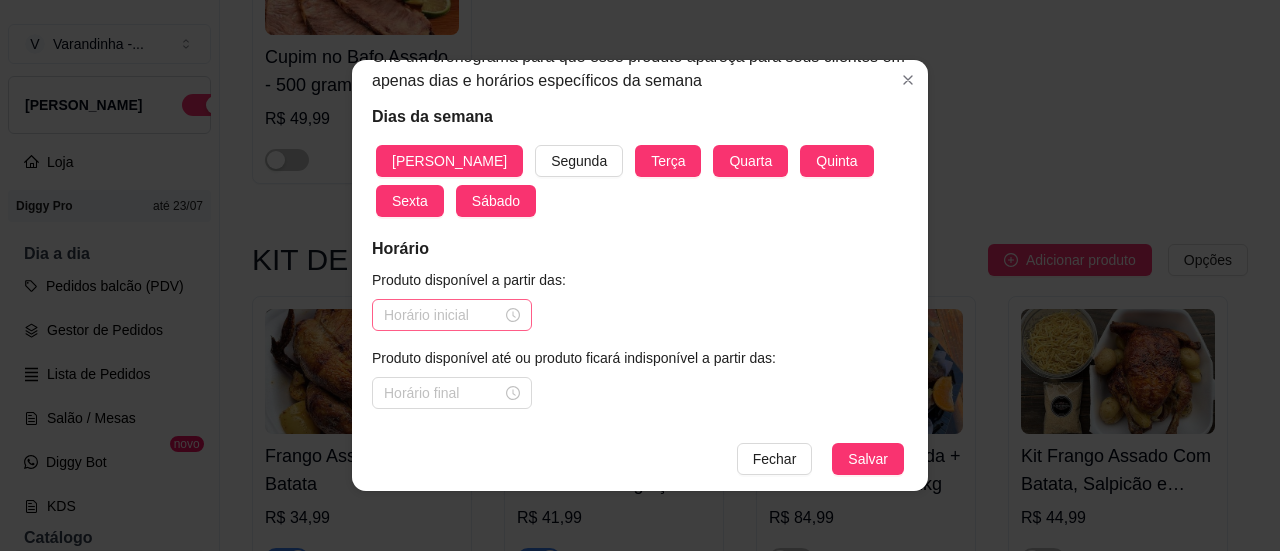 click at bounding box center [452, 315] 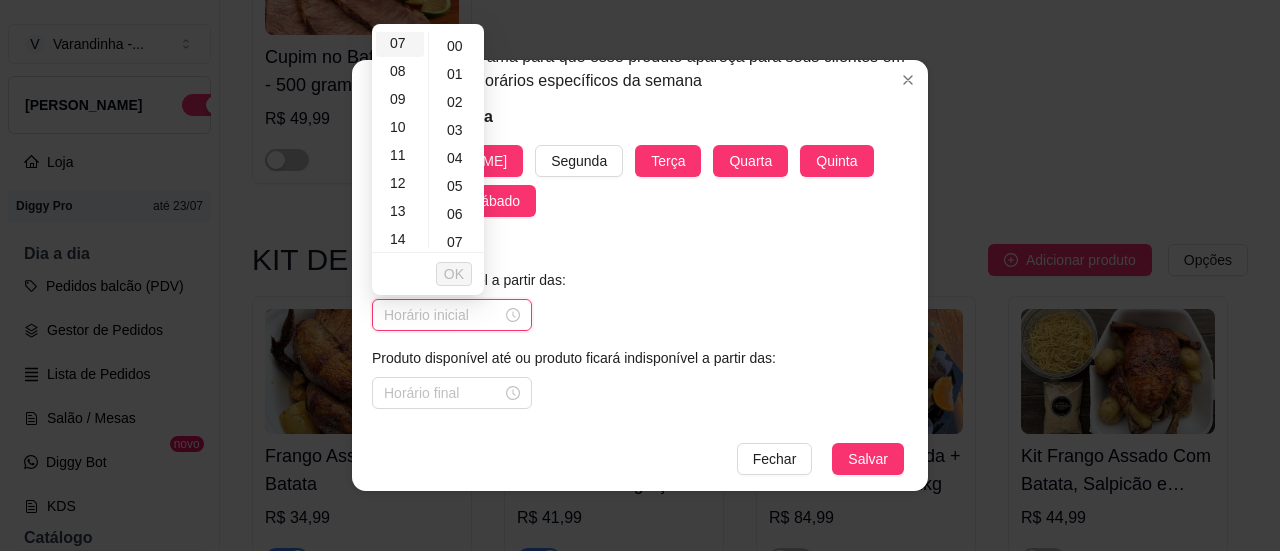 scroll, scrollTop: 200, scrollLeft: 0, axis: vertical 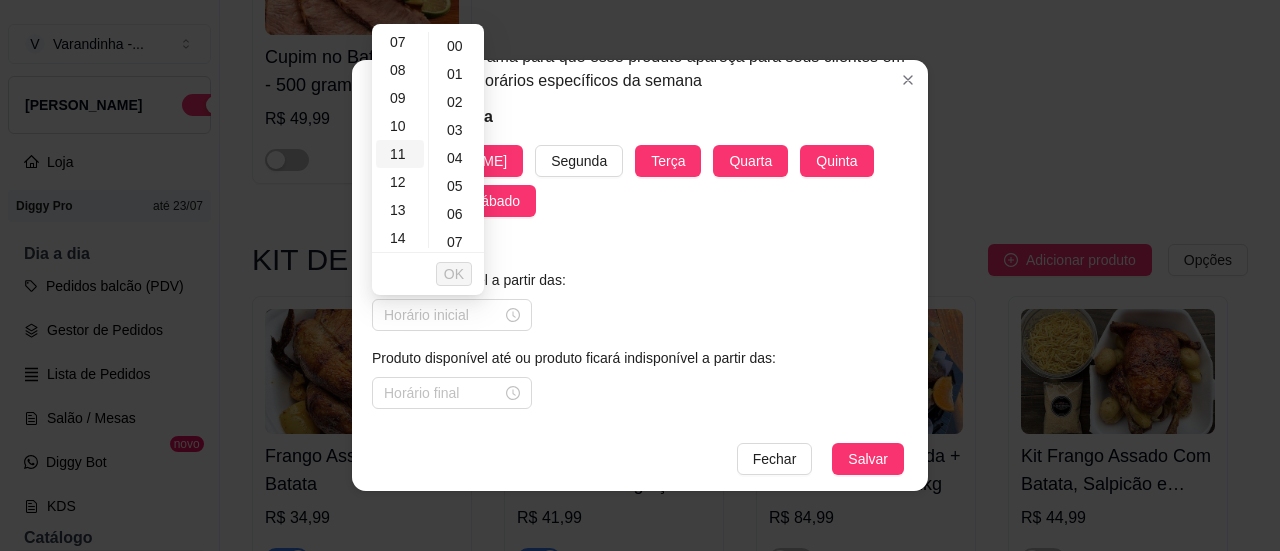 click on "11" at bounding box center (400, 154) 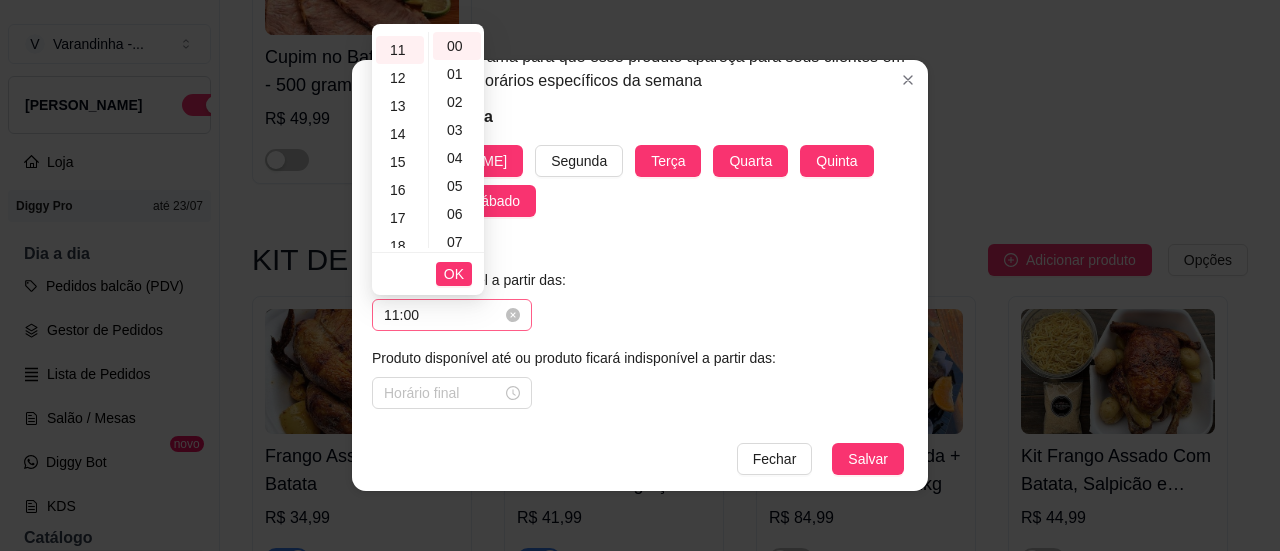 scroll, scrollTop: 308, scrollLeft: 0, axis: vertical 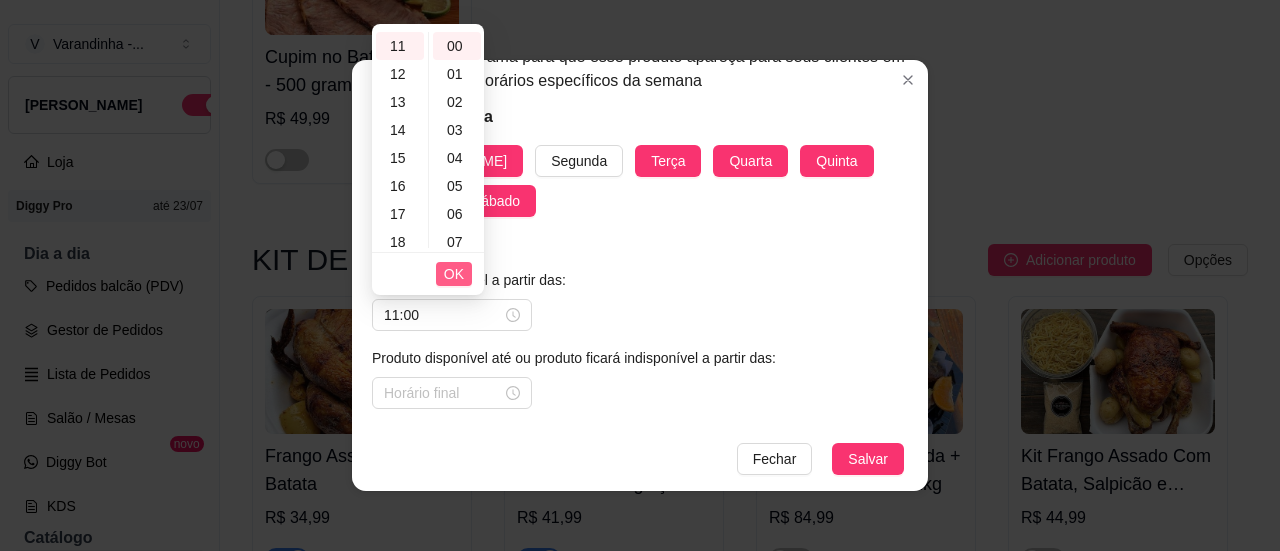 click on "OK" at bounding box center (454, 274) 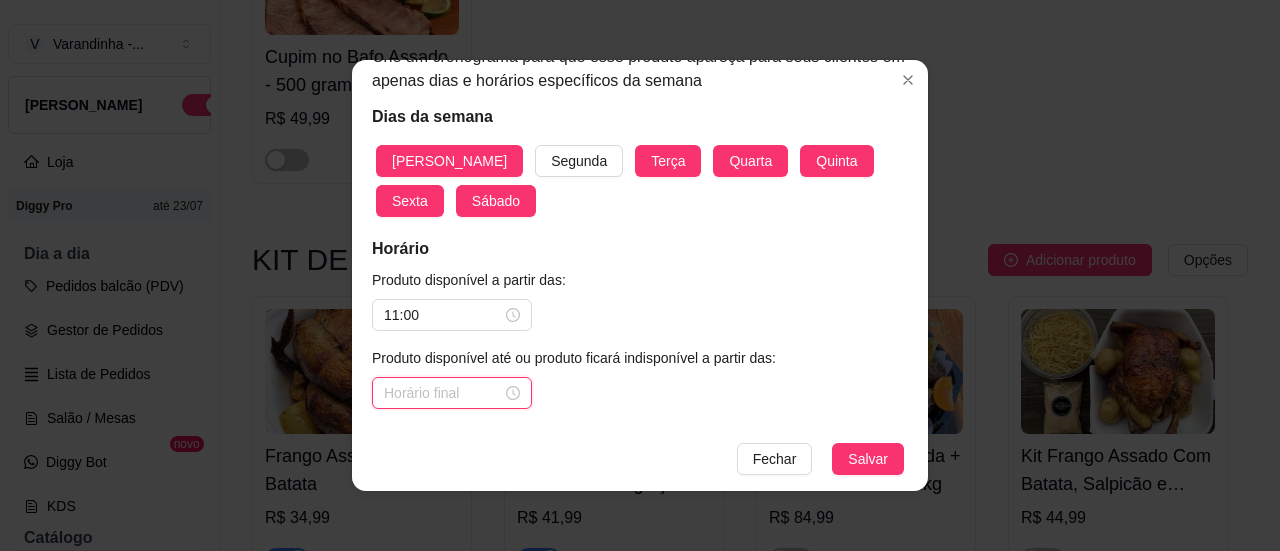 click at bounding box center (443, 393) 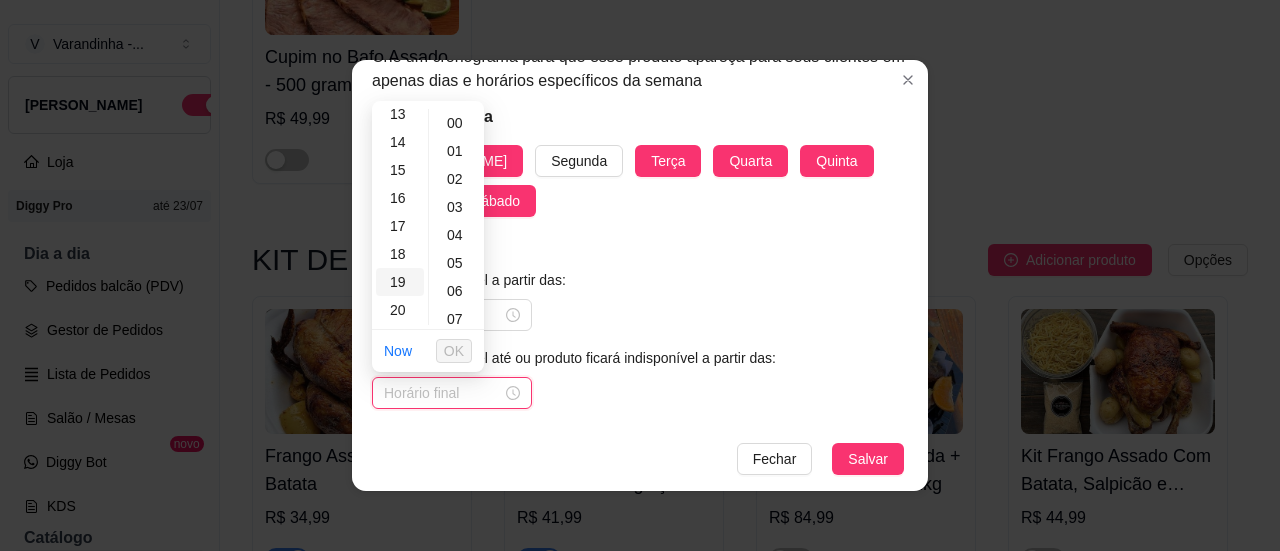 scroll, scrollTop: 400, scrollLeft: 0, axis: vertical 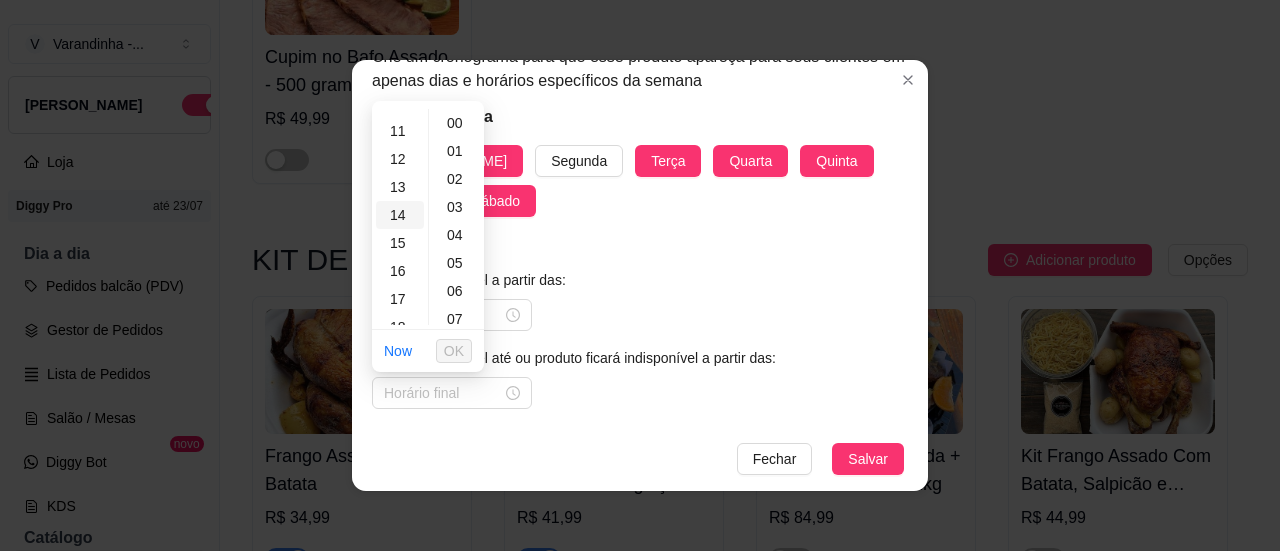 click on "14" at bounding box center [400, 215] 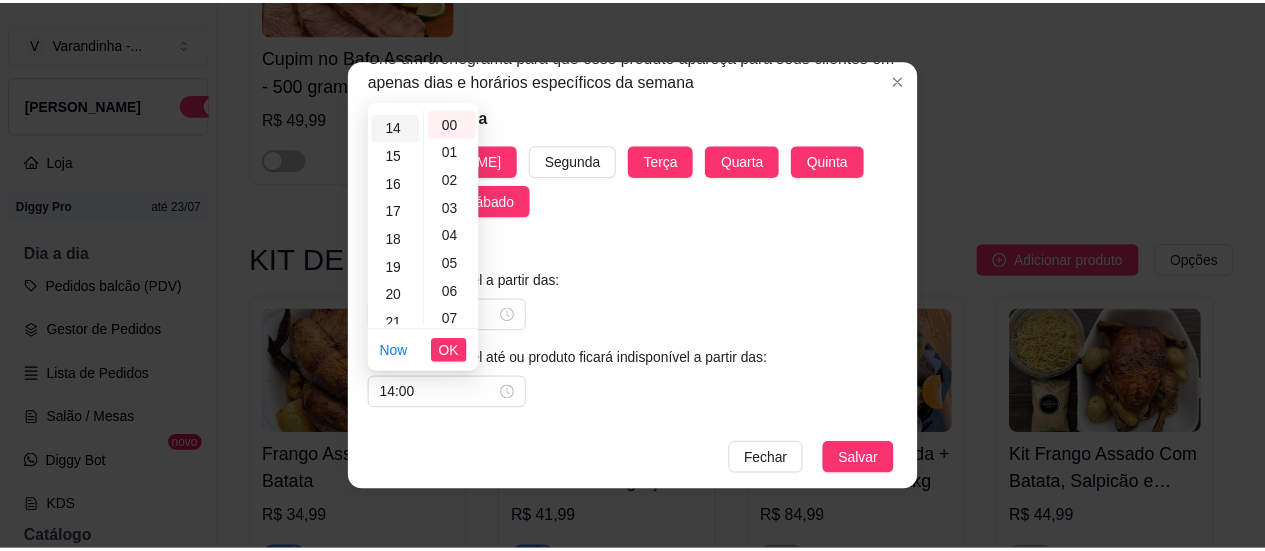 scroll, scrollTop: 392, scrollLeft: 0, axis: vertical 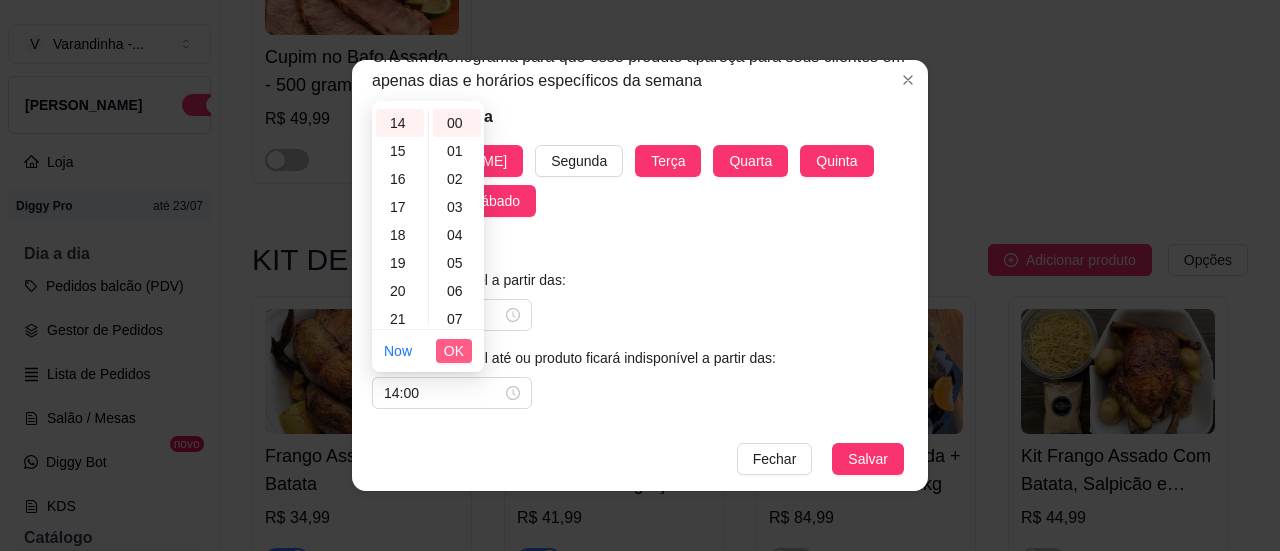 click on "OK" at bounding box center (454, 351) 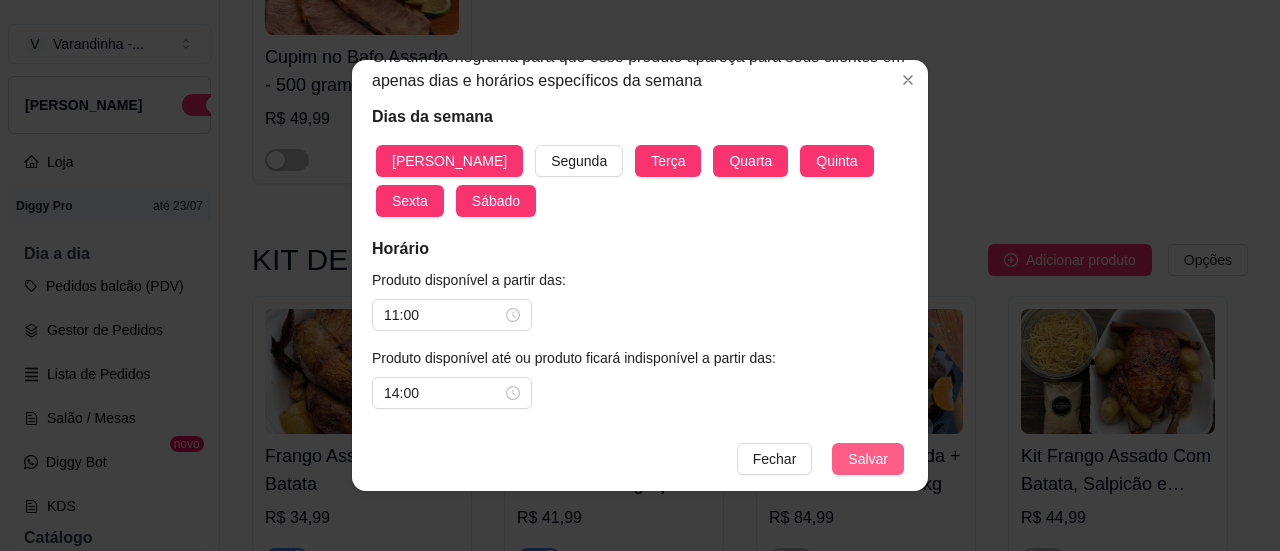 click on "Salvar" at bounding box center [868, 459] 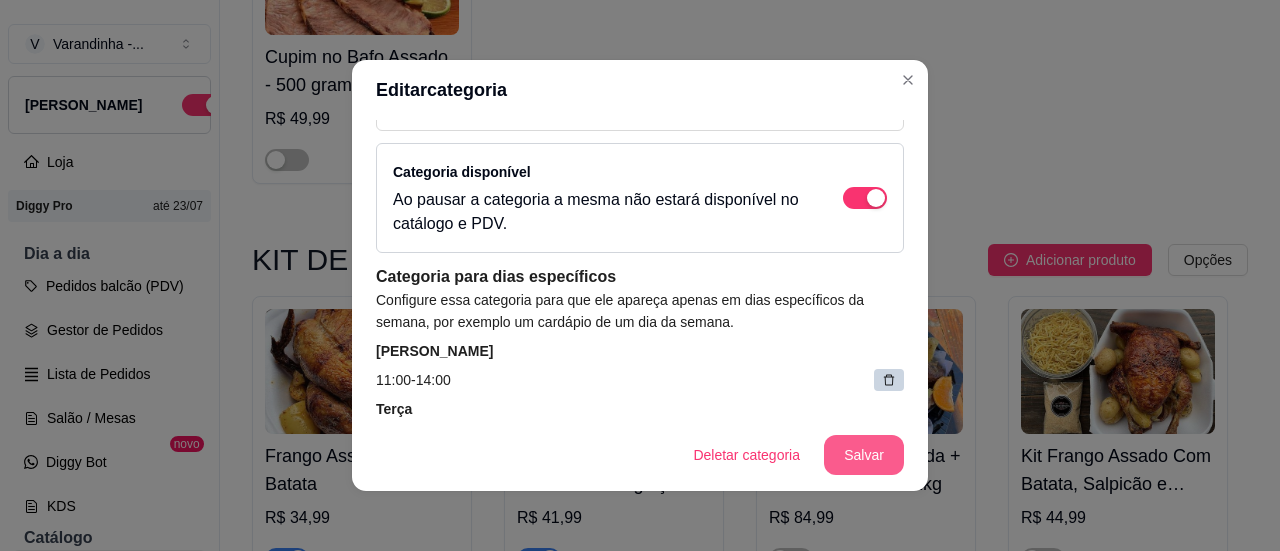 click on "Salvar" at bounding box center [864, 455] 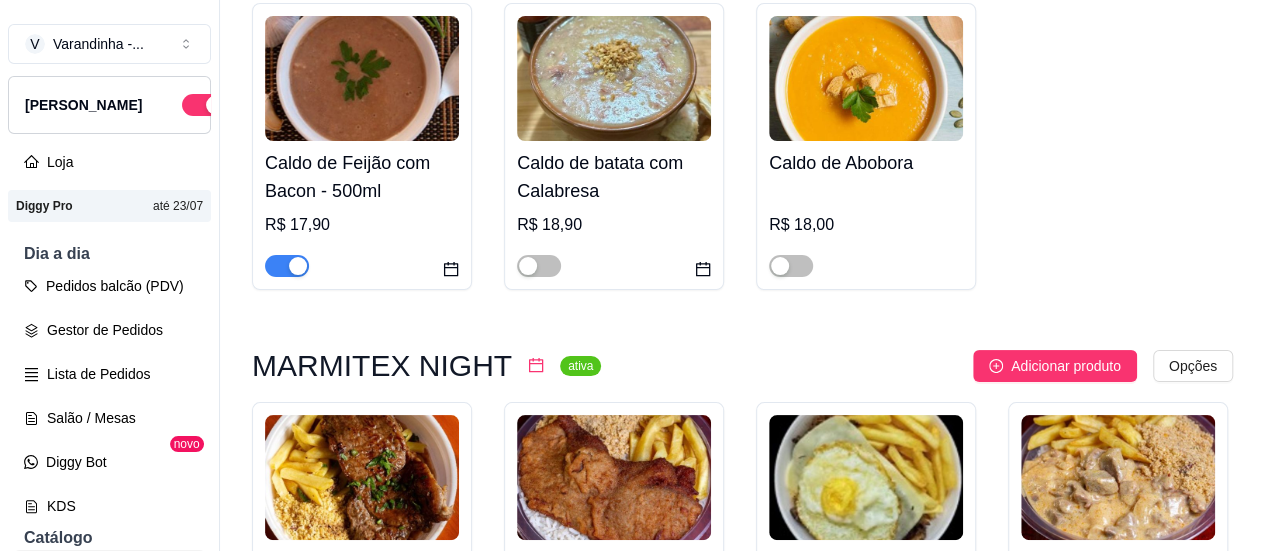 scroll, scrollTop: 7623, scrollLeft: 0, axis: vertical 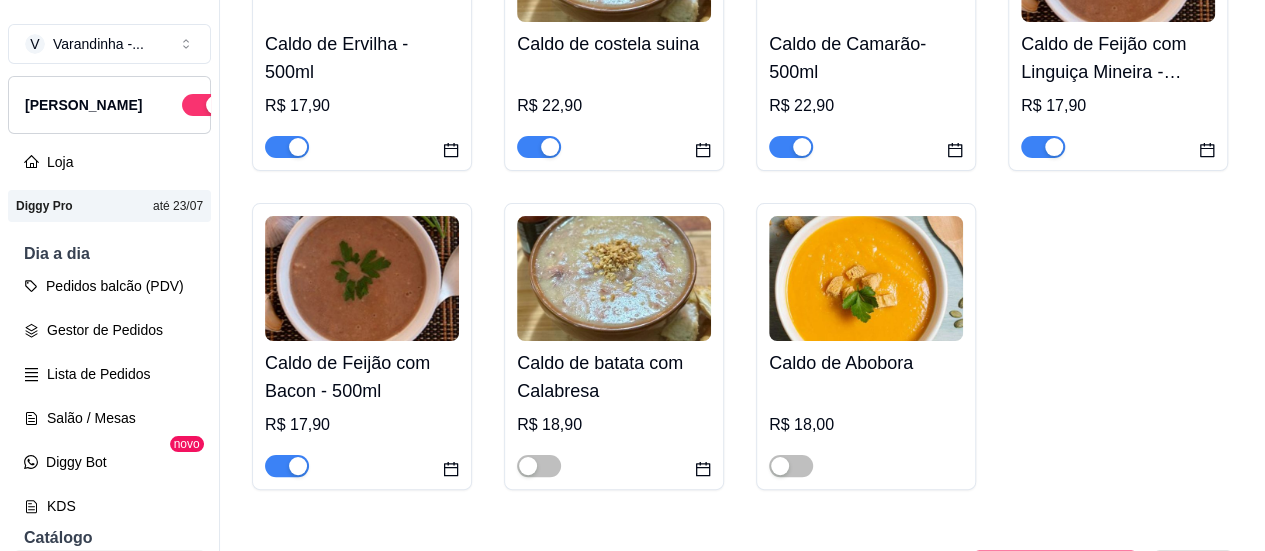 drag, startPoint x: 781, startPoint y: 404, endPoint x: 744, endPoint y: 399, distance: 37.336308 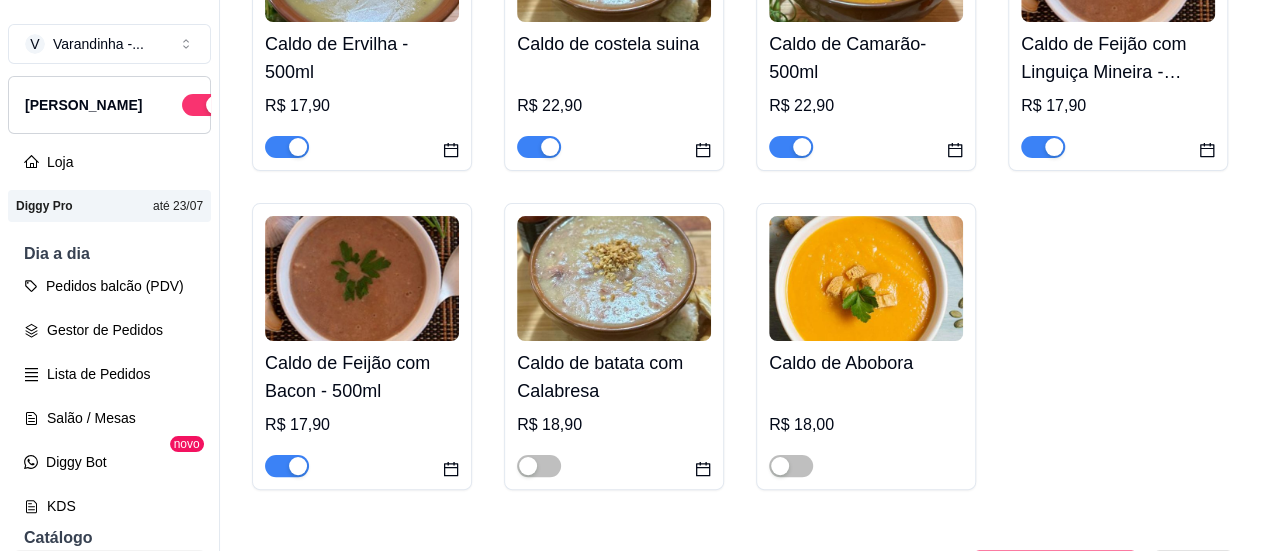 click at bounding box center [276, -862] 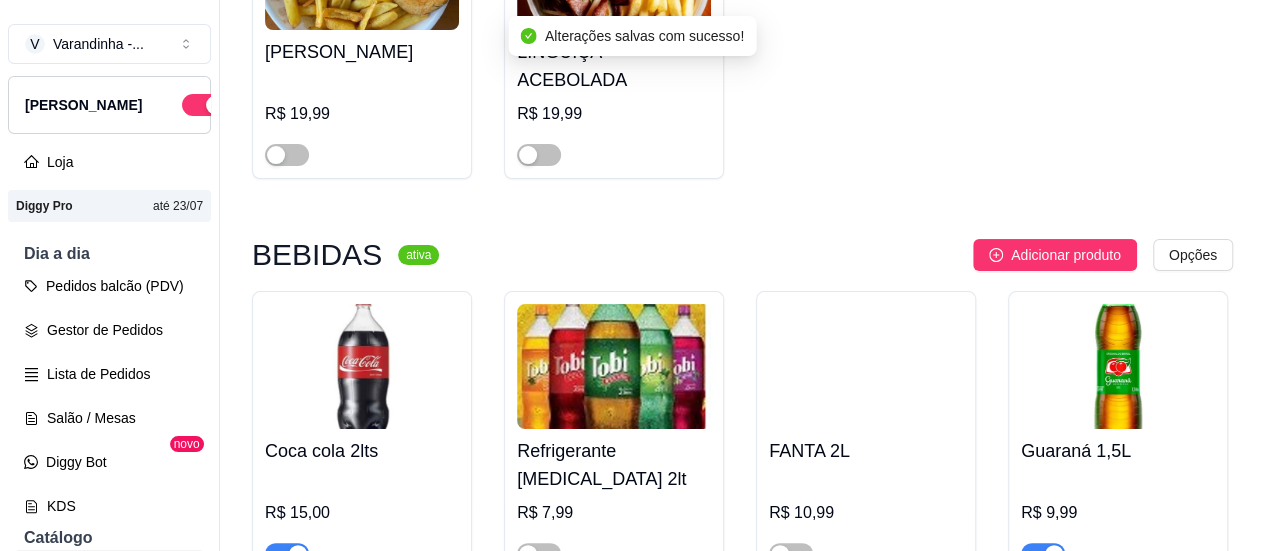 scroll, scrollTop: 8623, scrollLeft: 0, axis: vertical 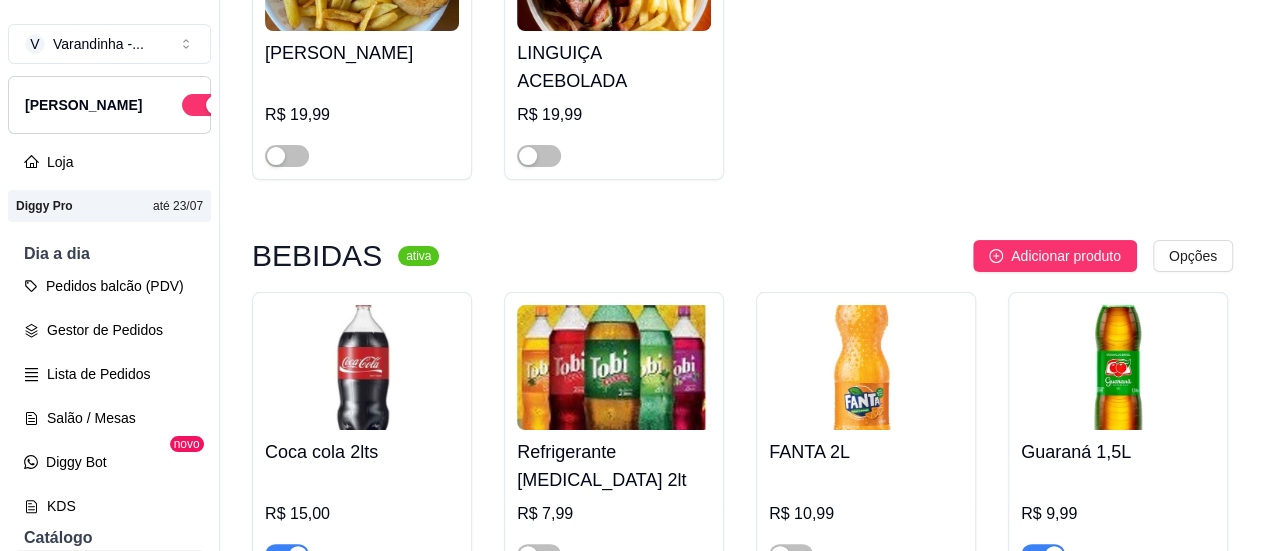 click at bounding box center (298, -1252) 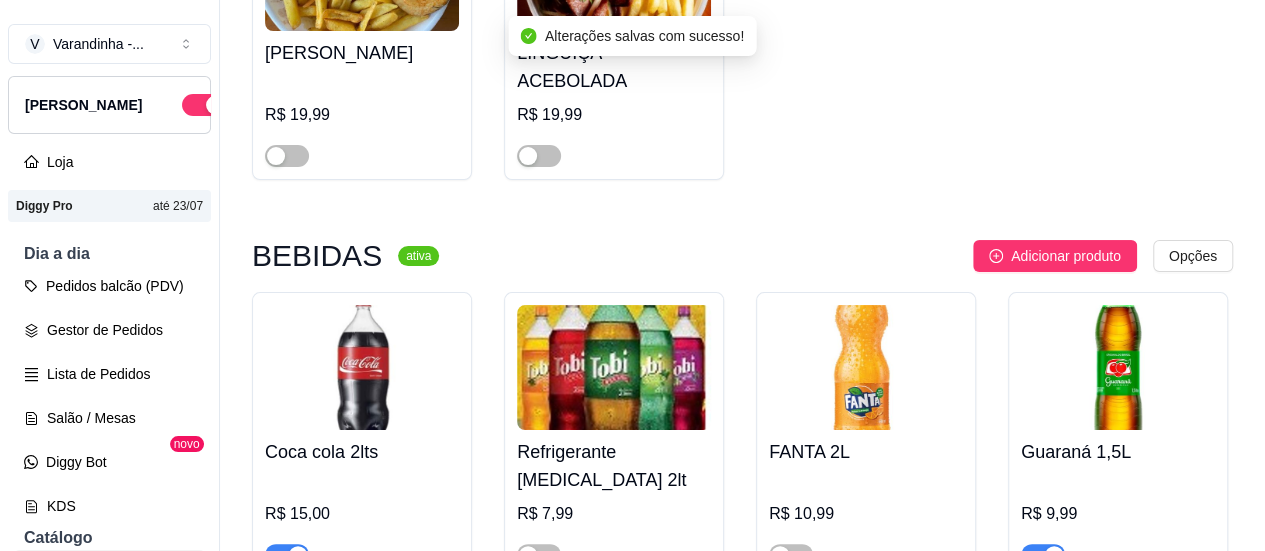 drag, startPoint x: 550, startPoint y: 341, endPoint x: 672, endPoint y: 350, distance: 122.33152 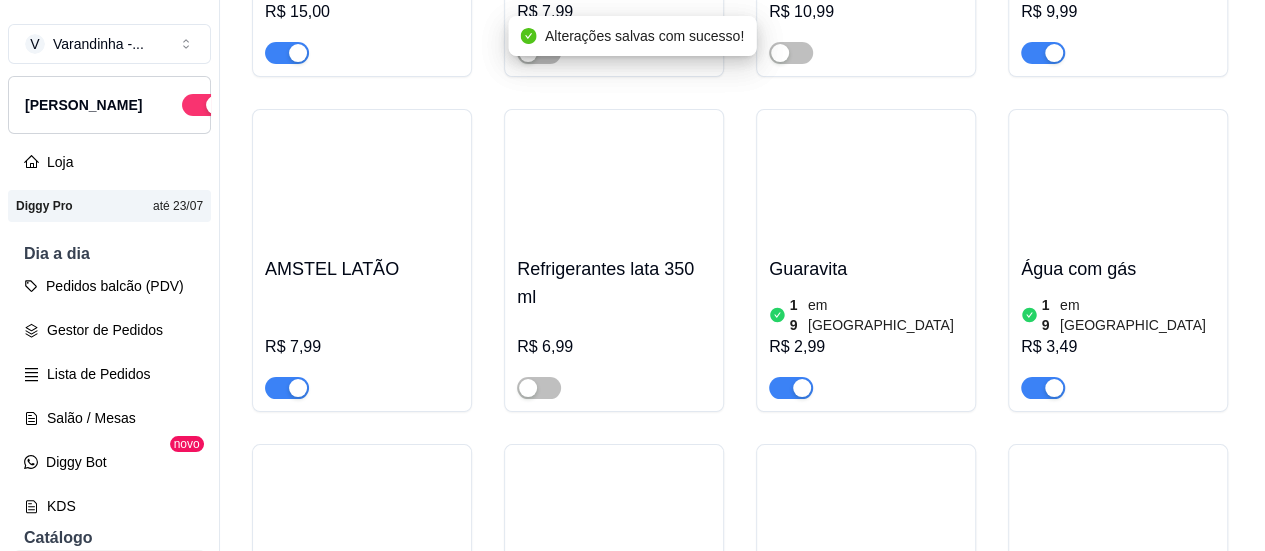 scroll, scrollTop: 9123, scrollLeft: 0, axis: vertical 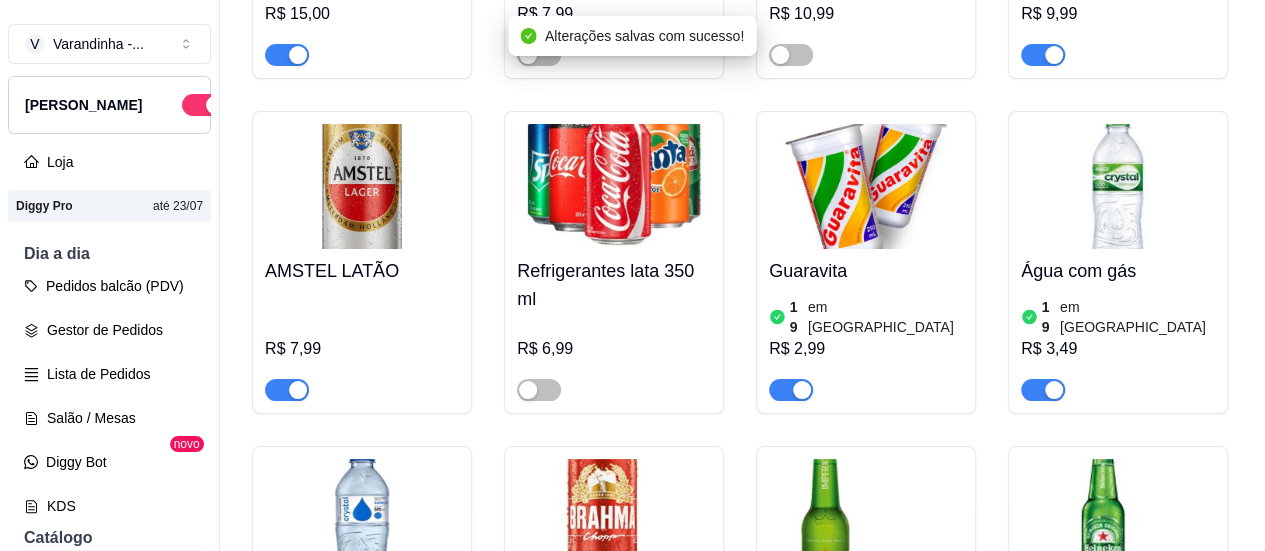click at bounding box center (802, -1353) 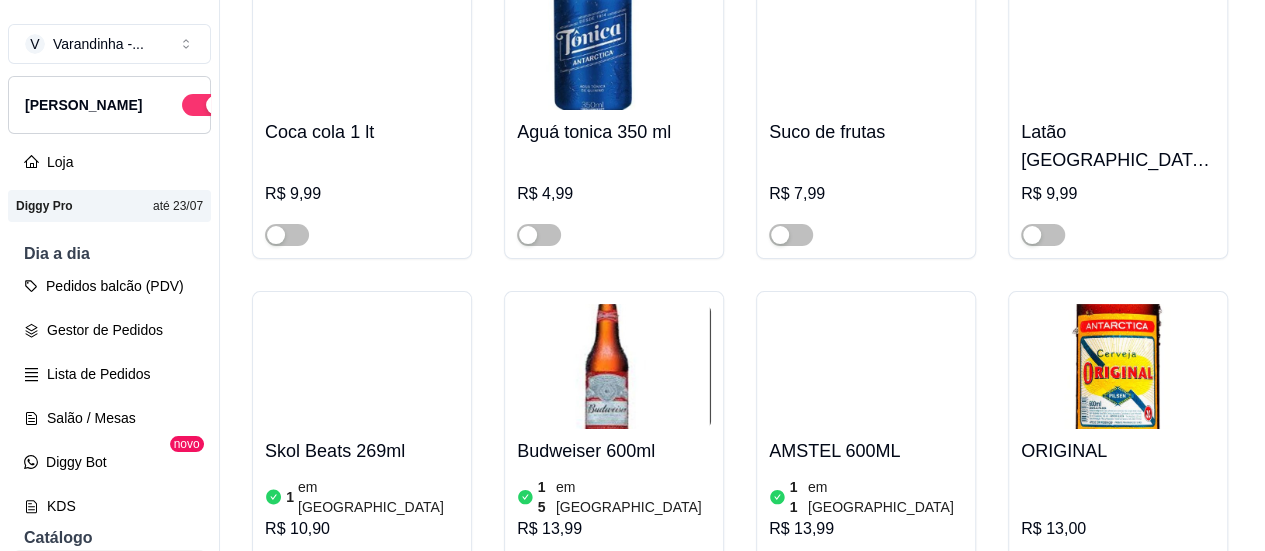 scroll, scrollTop: 10623, scrollLeft: 0, axis: vertical 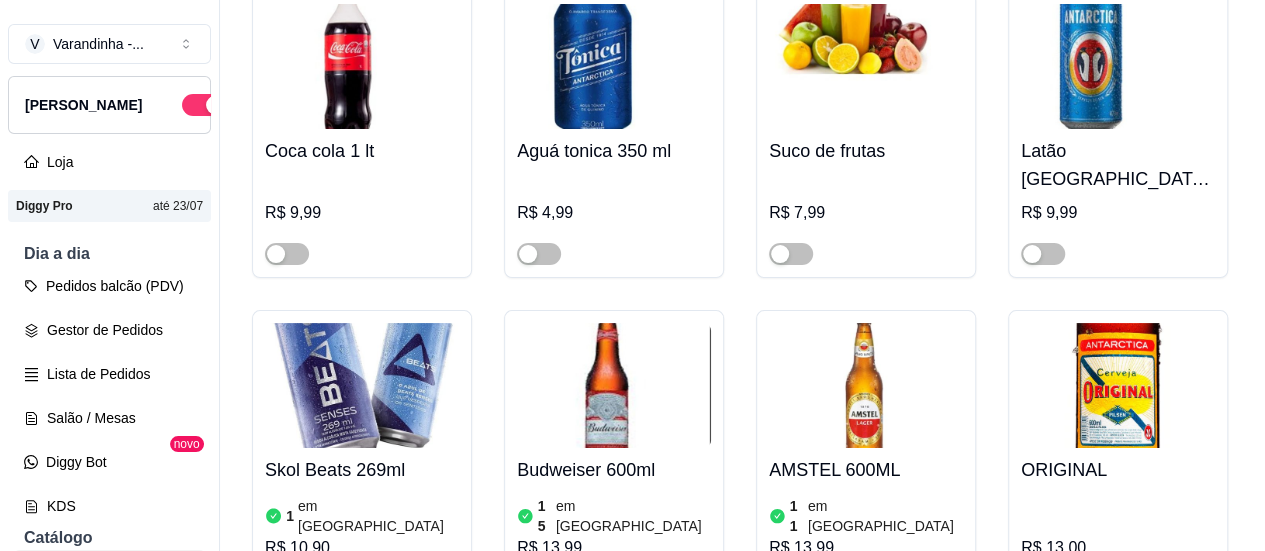 click at bounding box center [298, -1445] 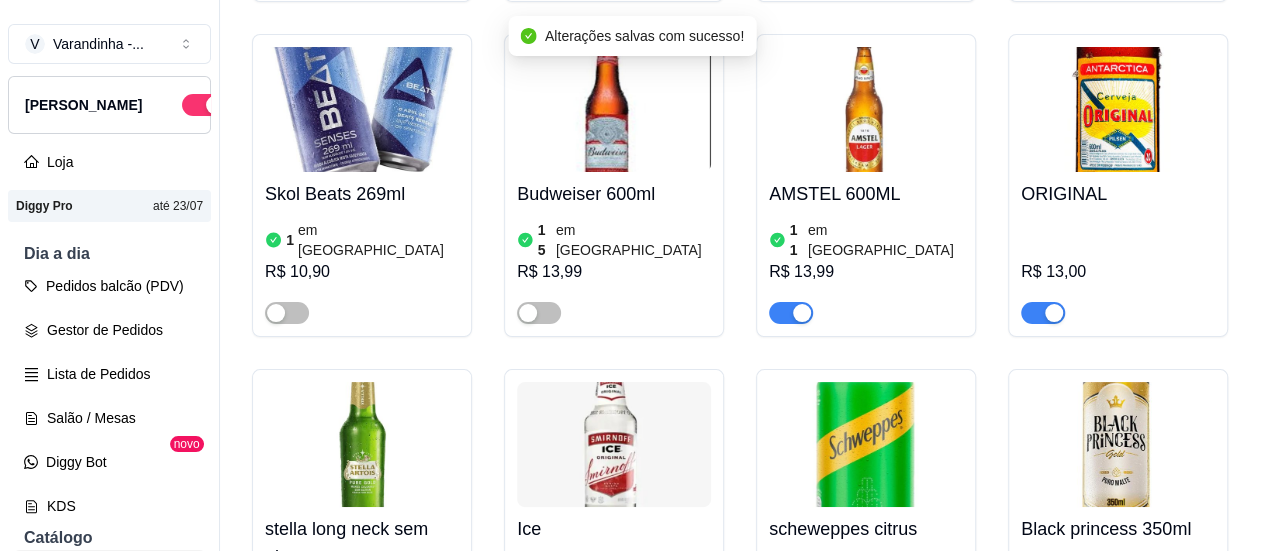 scroll, scrollTop: 10923, scrollLeft: 0, axis: vertical 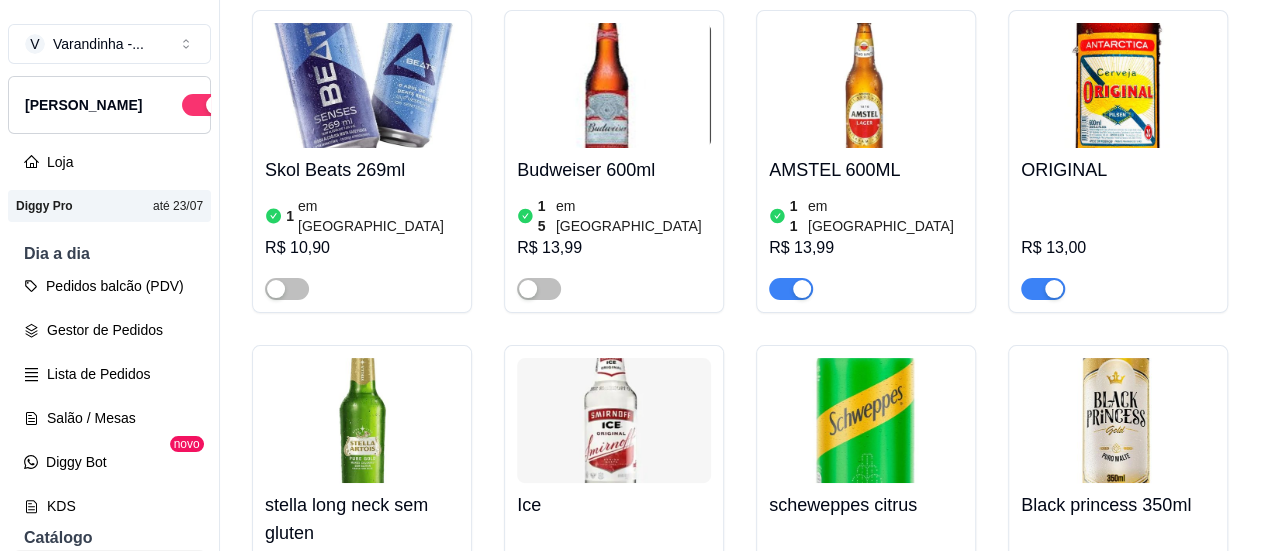 click at bounding box center (1043, -1745) 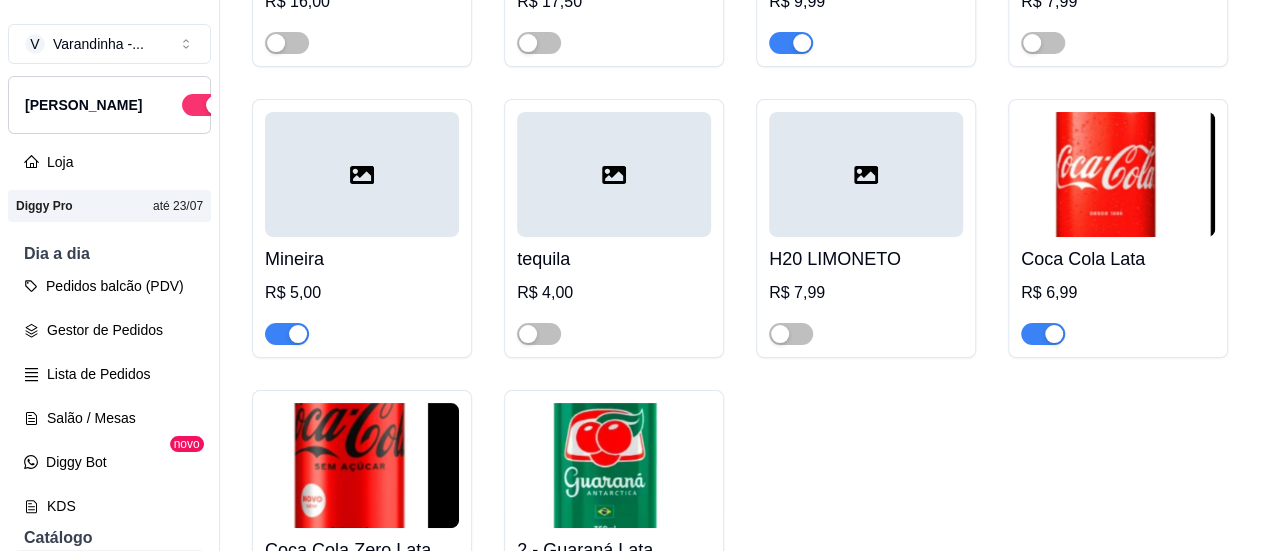 scroll, scrollTop: 11723, scrollLeft: 0, axis: vertical 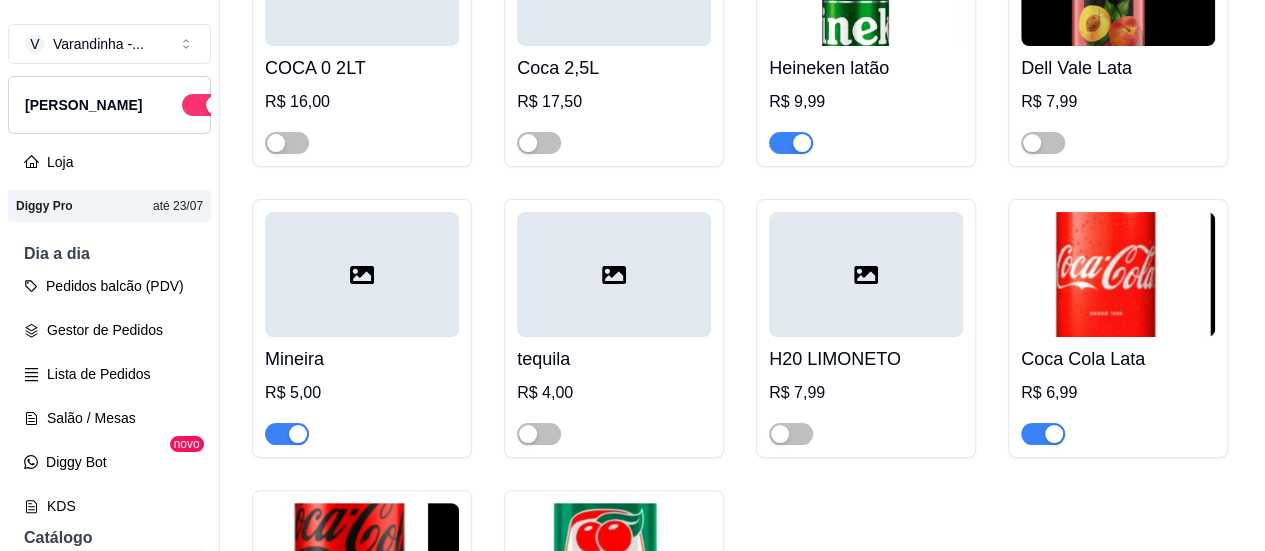 click at bounding box center [1043, -1847] 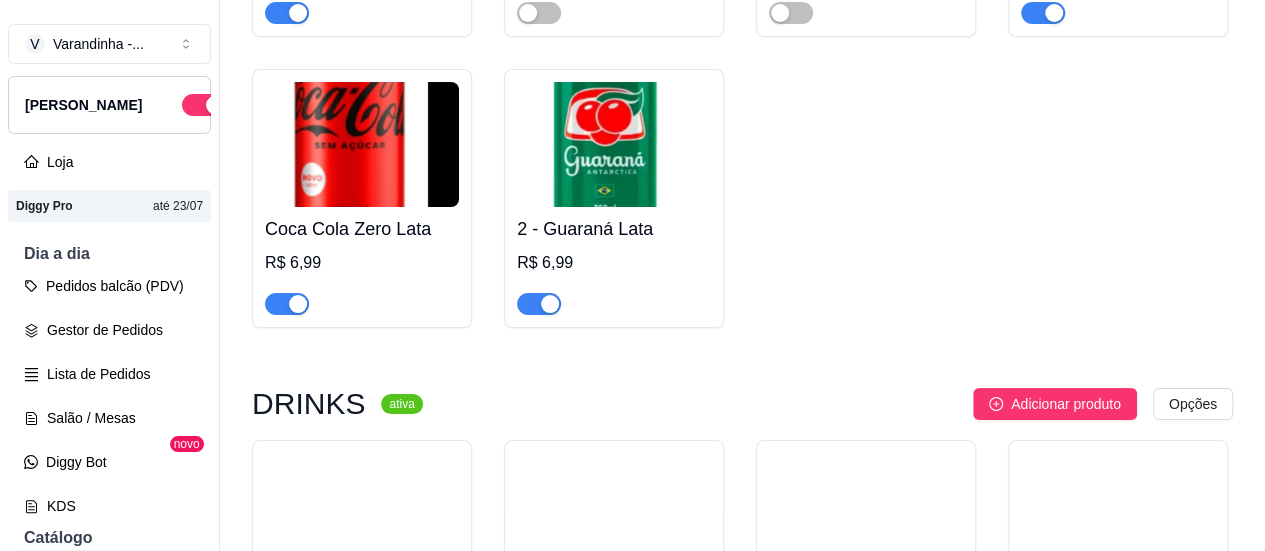 scroll, scrollTop: 12323, scrollLeft: 0, axis: vertical 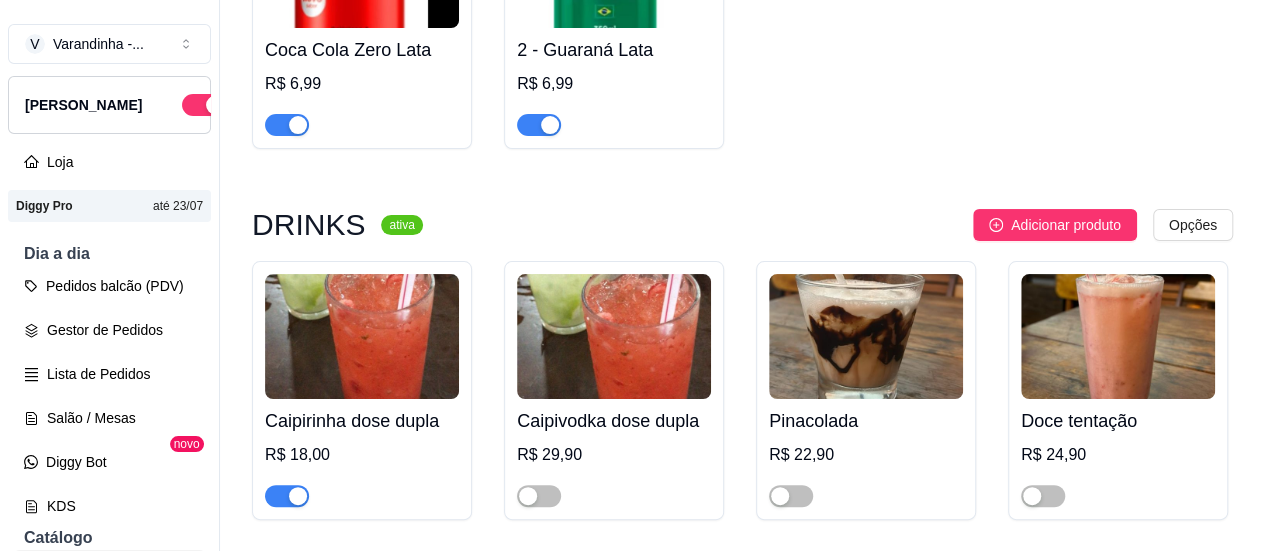 click at bounding box center (1043, -2084) 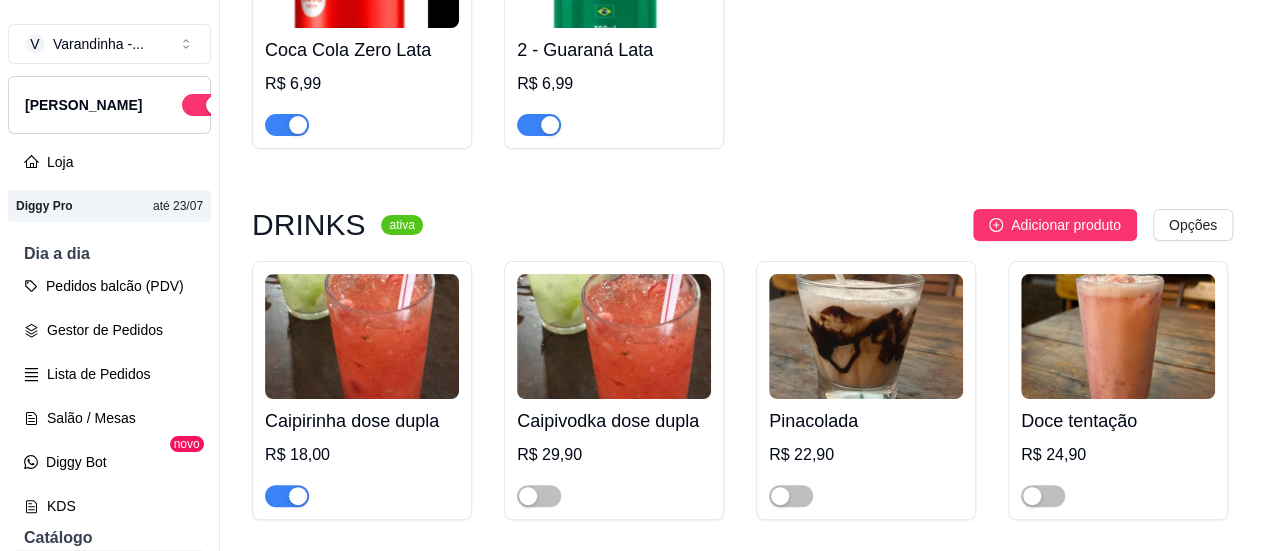 click at bounding box center [539, -1765] 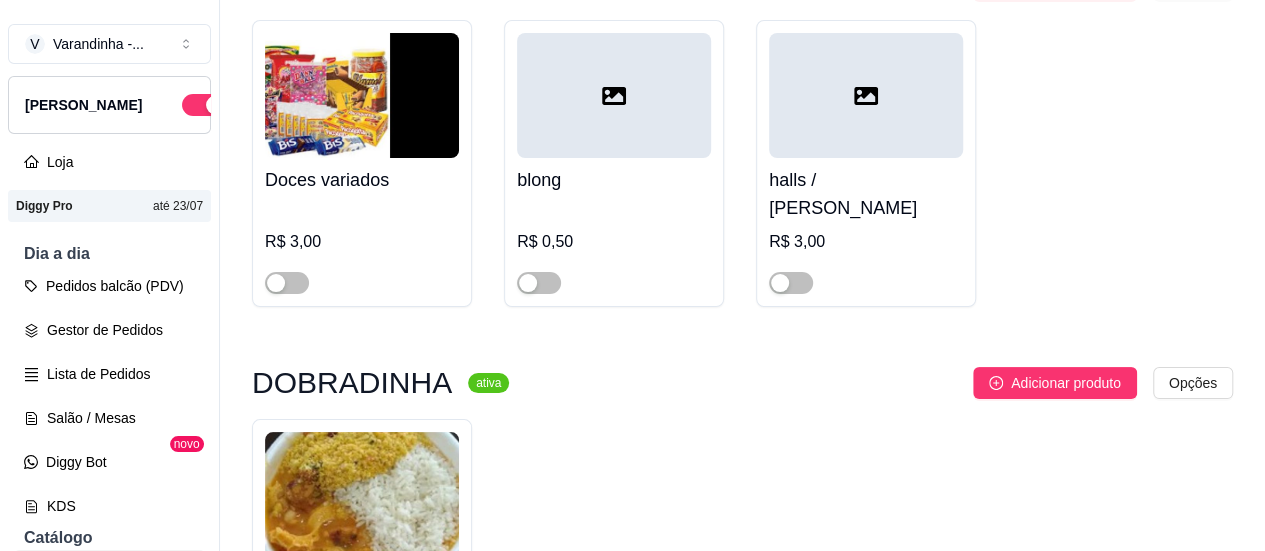 scroll, scrollTop: 13223, scrollLeft: 0, axis: vertical 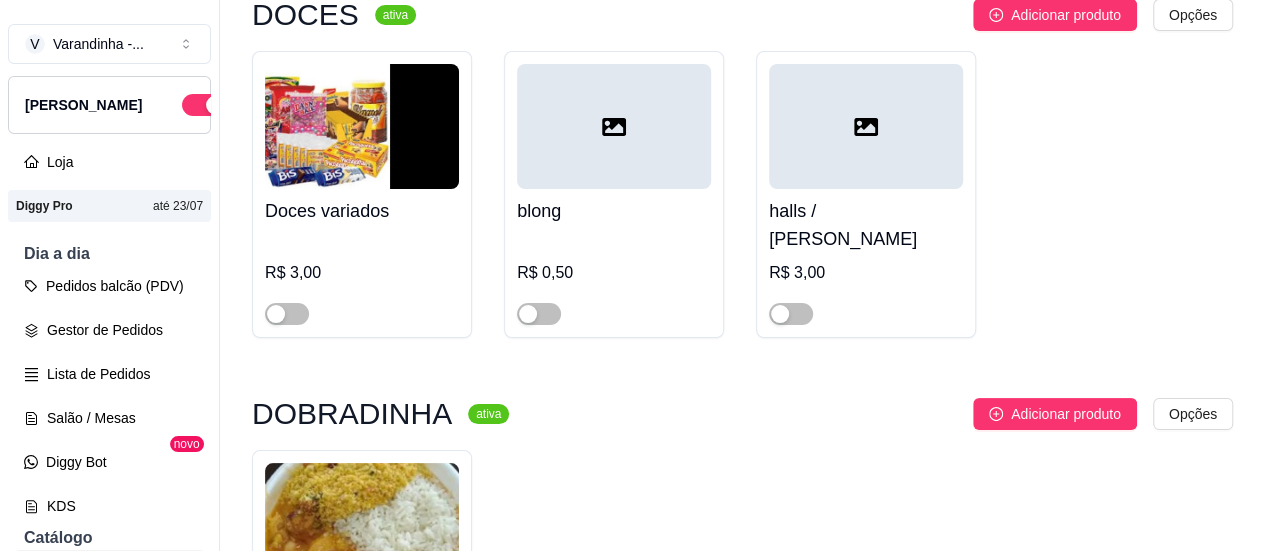 click at bounding box center (791, -2011) 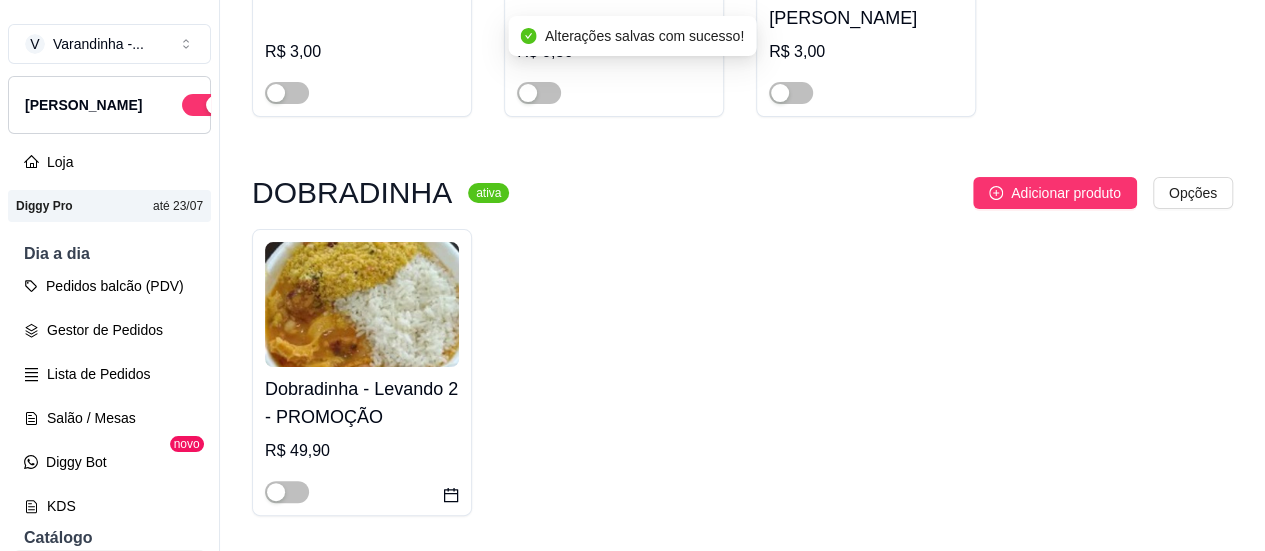 scroll, scrollTop: 13523, scrollLeft: 0, axis: vertical 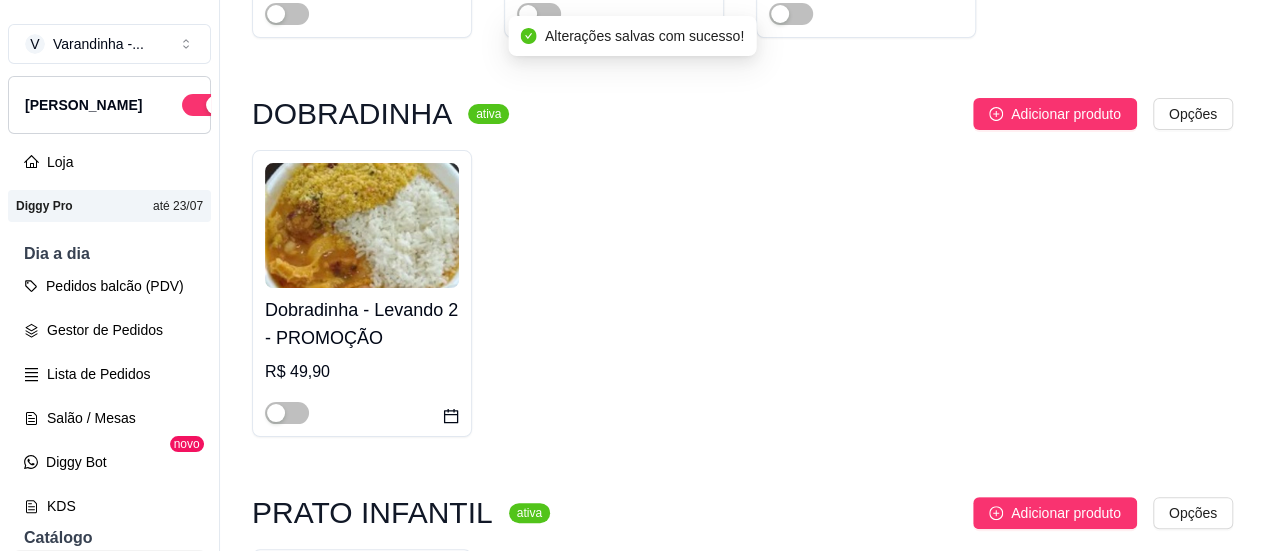 click at bounding box center (1054, -2311) 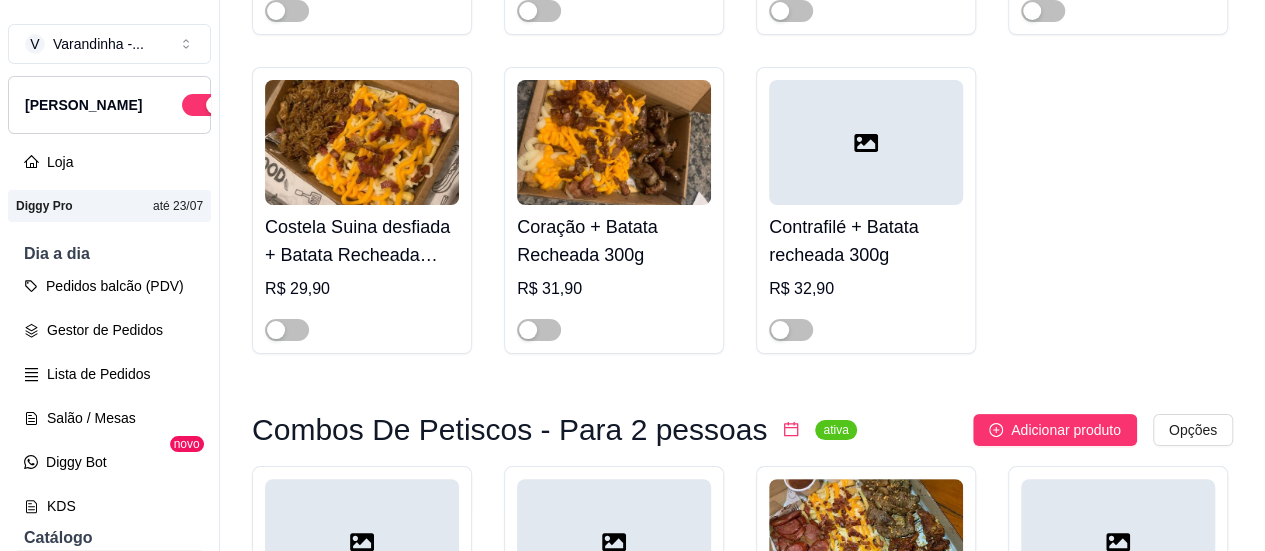 scroll, scrollTop: 14523, scrollLeft: 0, axis: vertical 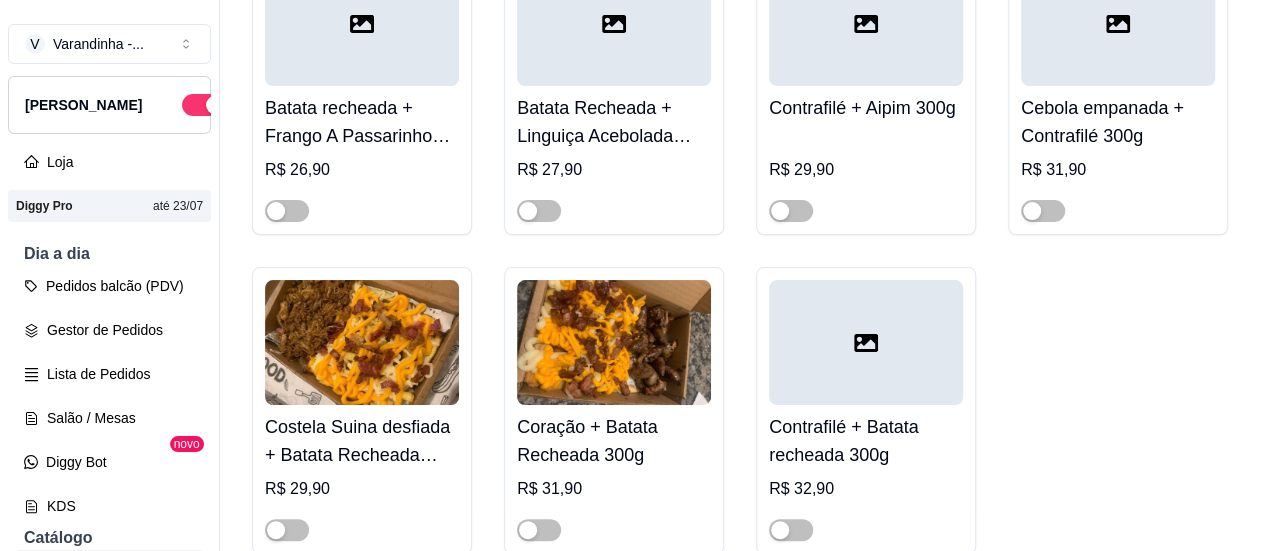 click at bounding box center [287, -2366] 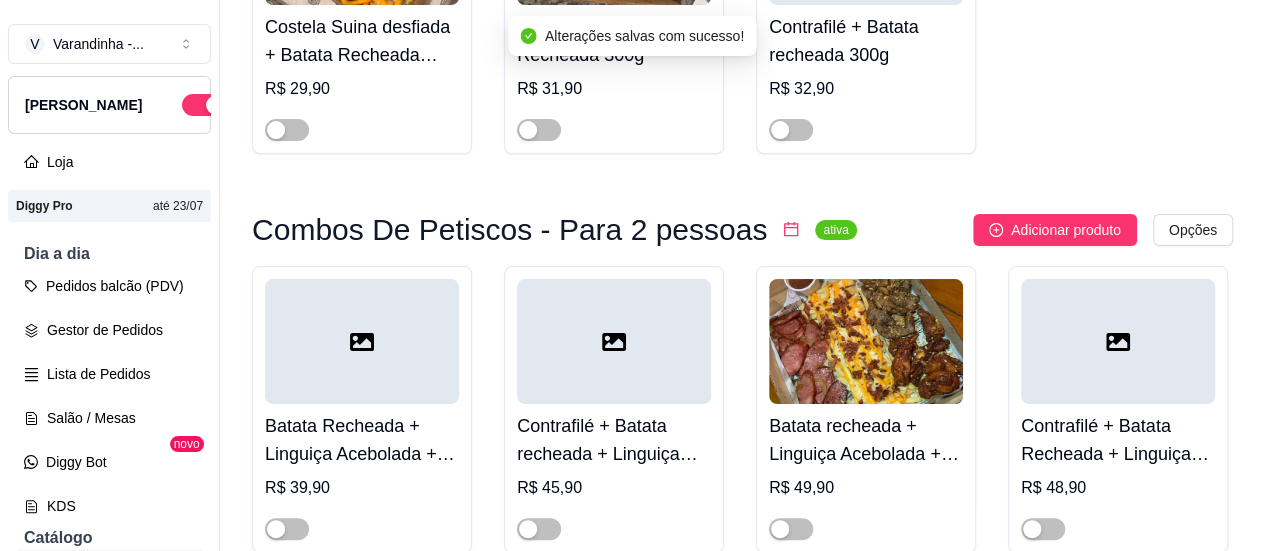 scroll, scrollTop: 15123, scrollLeft: 0, axis: vertical 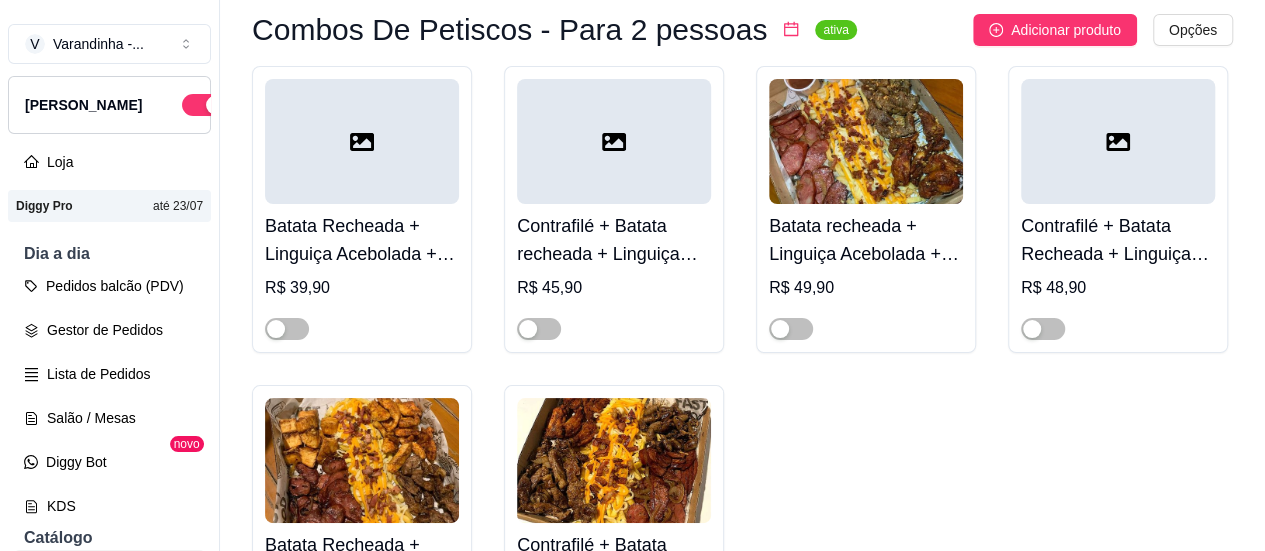 click at bounding box center (287, -2304) 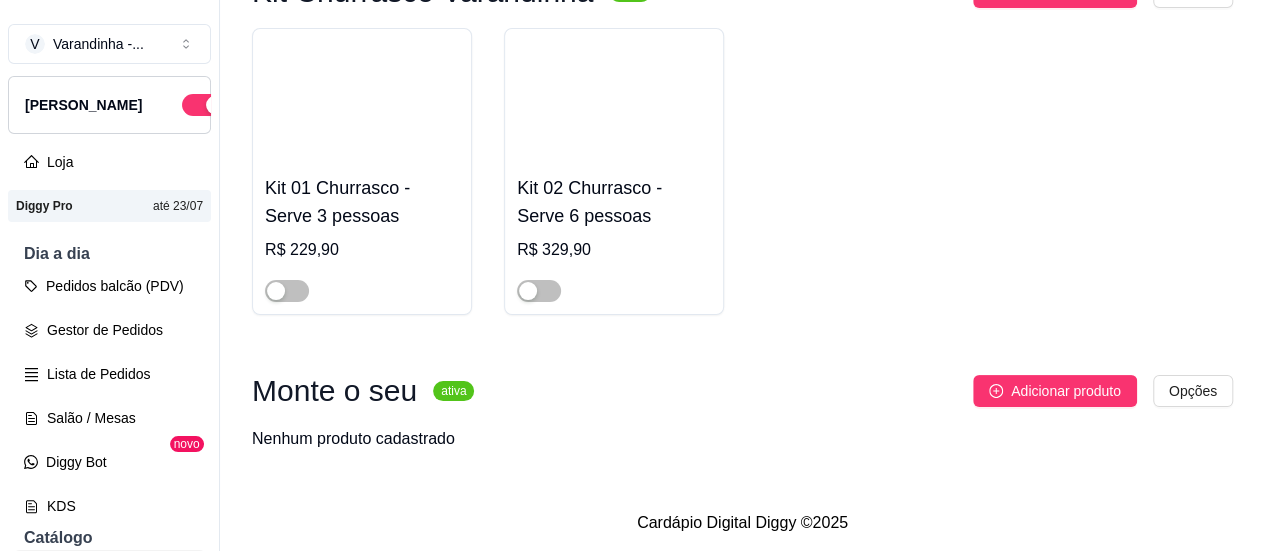 scroll, scrollTop: 18723, scrollLeft: 0, axis: vertical 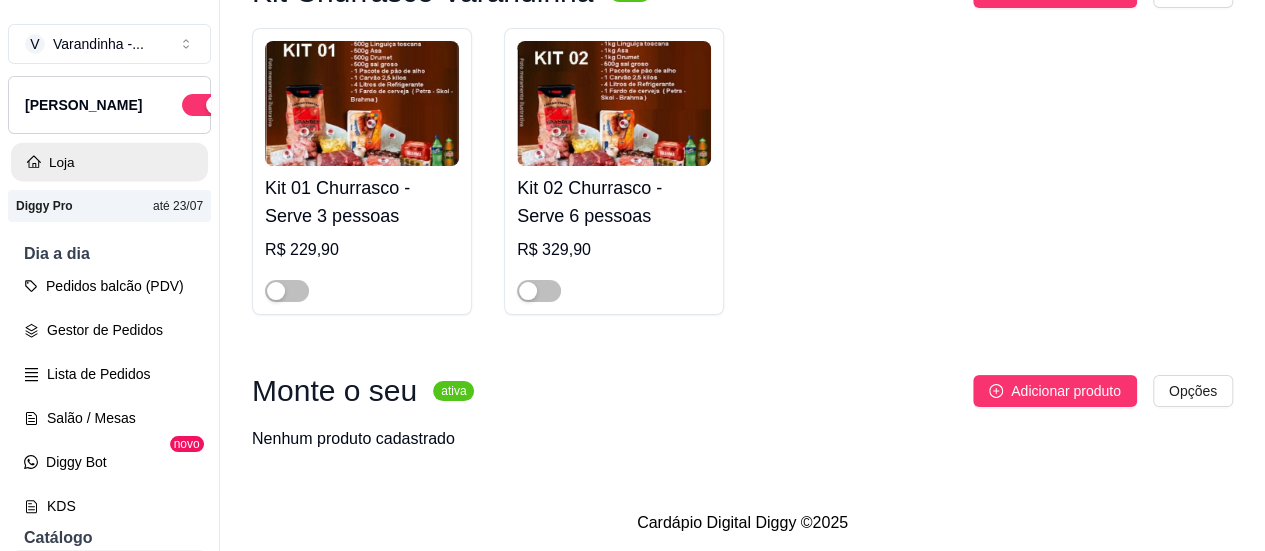 click on "Loja" at bounding box center (109, 162) 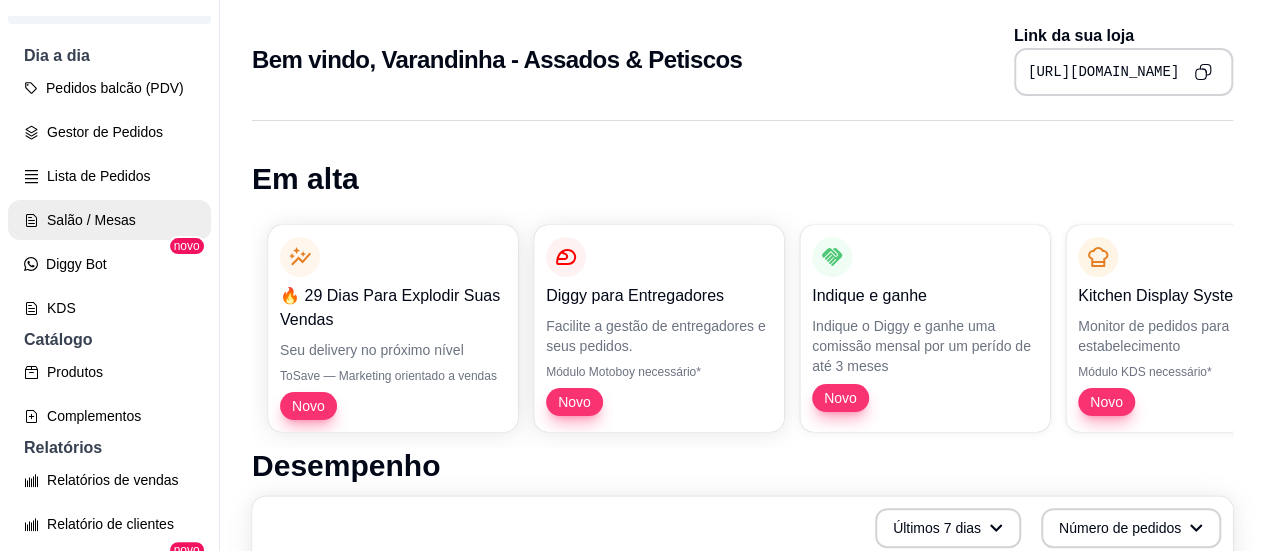 scroll, scrollTop: 200, scrollLeft: 0, axis: vertical 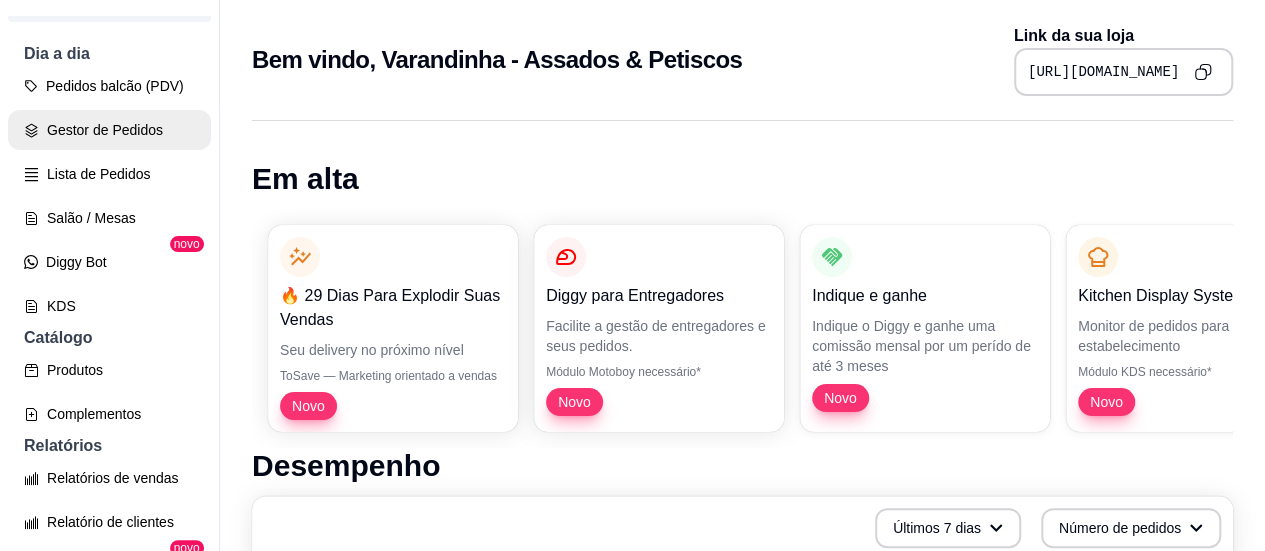 click on "Gestor de Pedidos" at bounding box center (109, 130) 